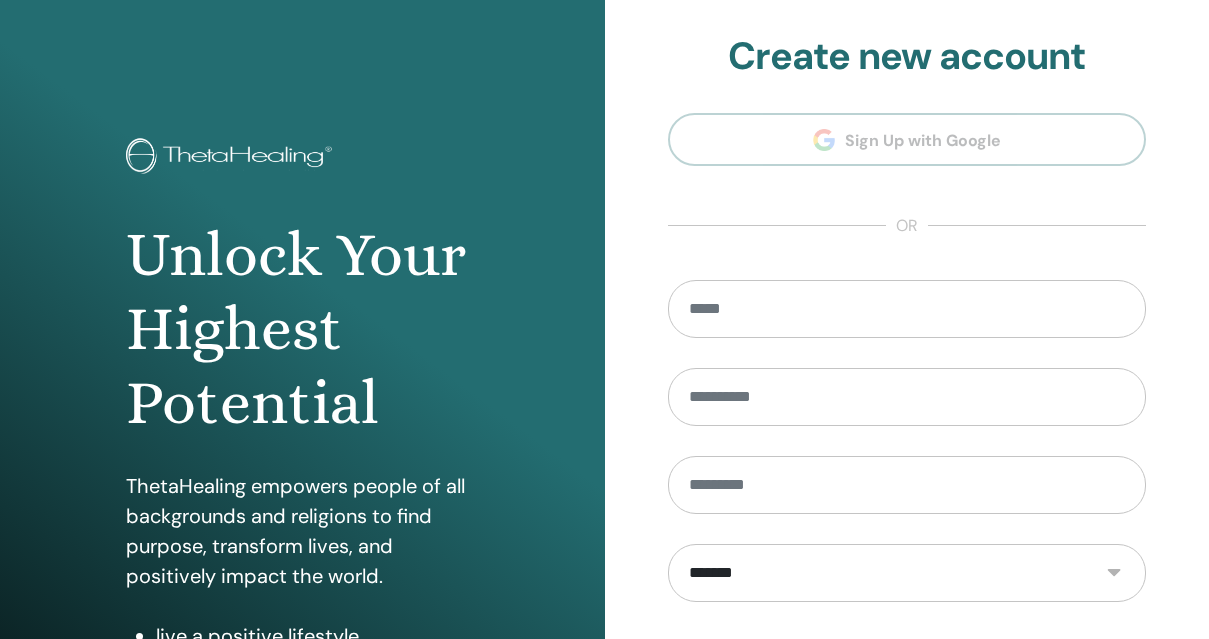 scroll, scrollTop: 321, scrollLeft: 0, axis: vertical 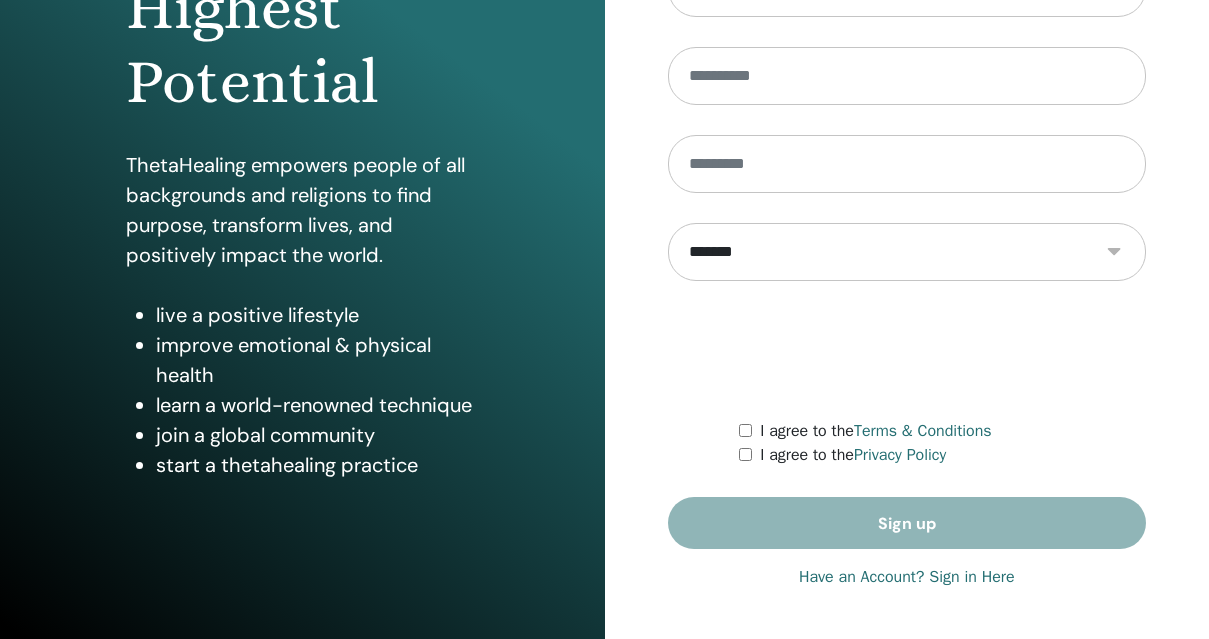 type on "**********" 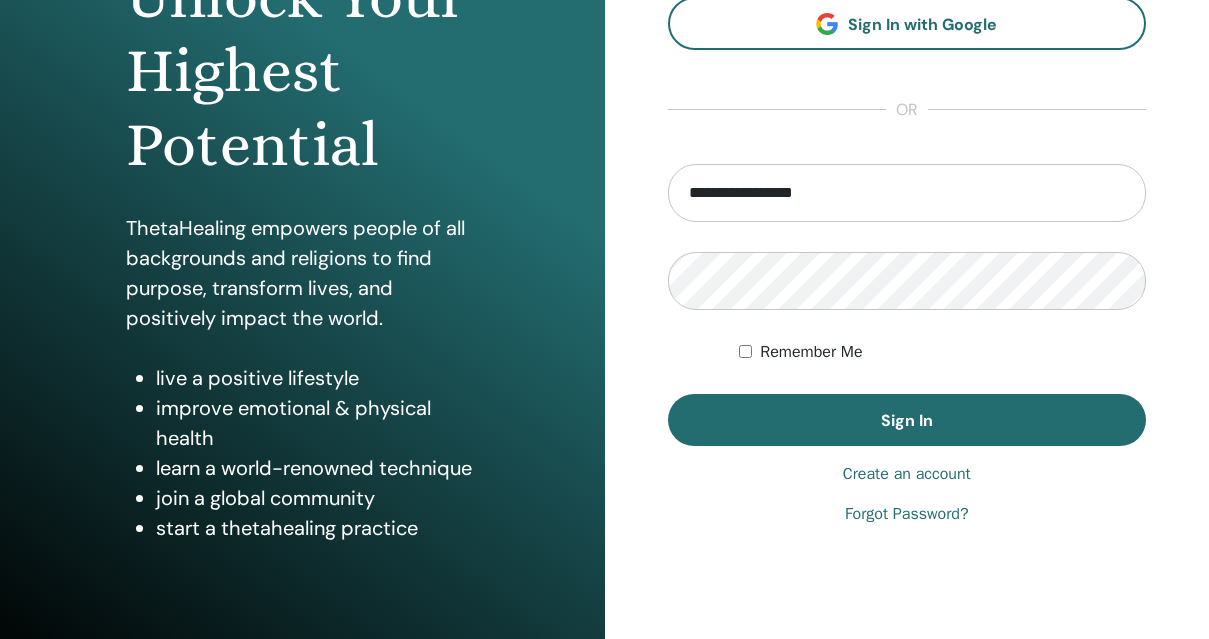 scroll, scrollTop: 256, scrollLeft: 0, axis: vertical 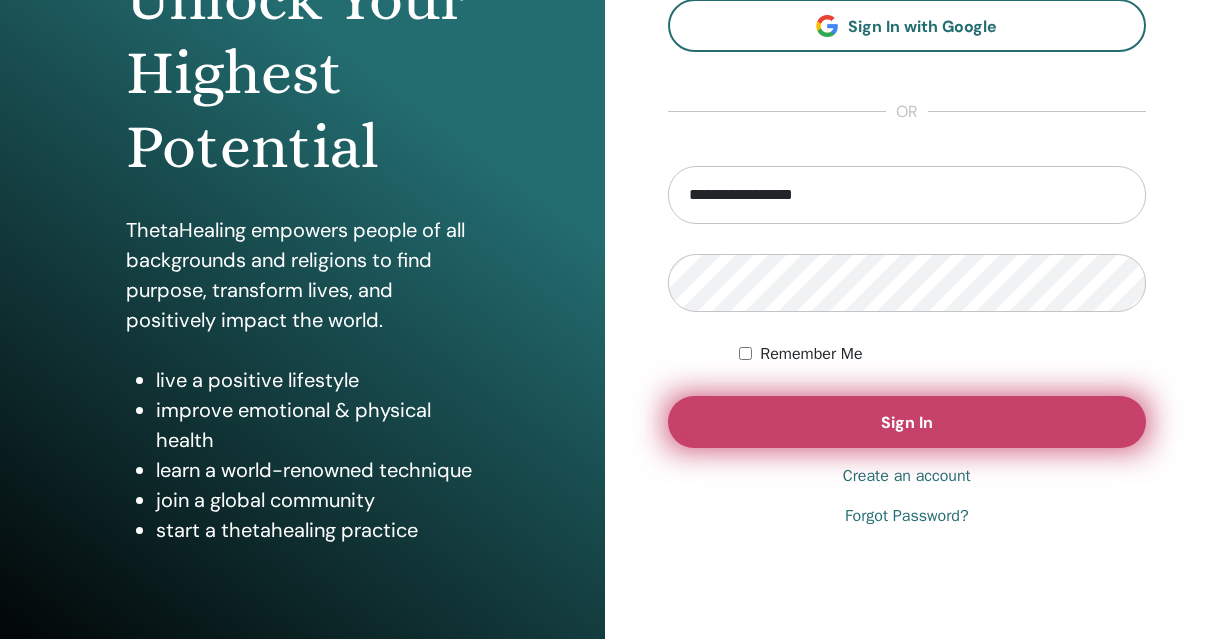 click on "Sign In" at bounding box center [907, 422] 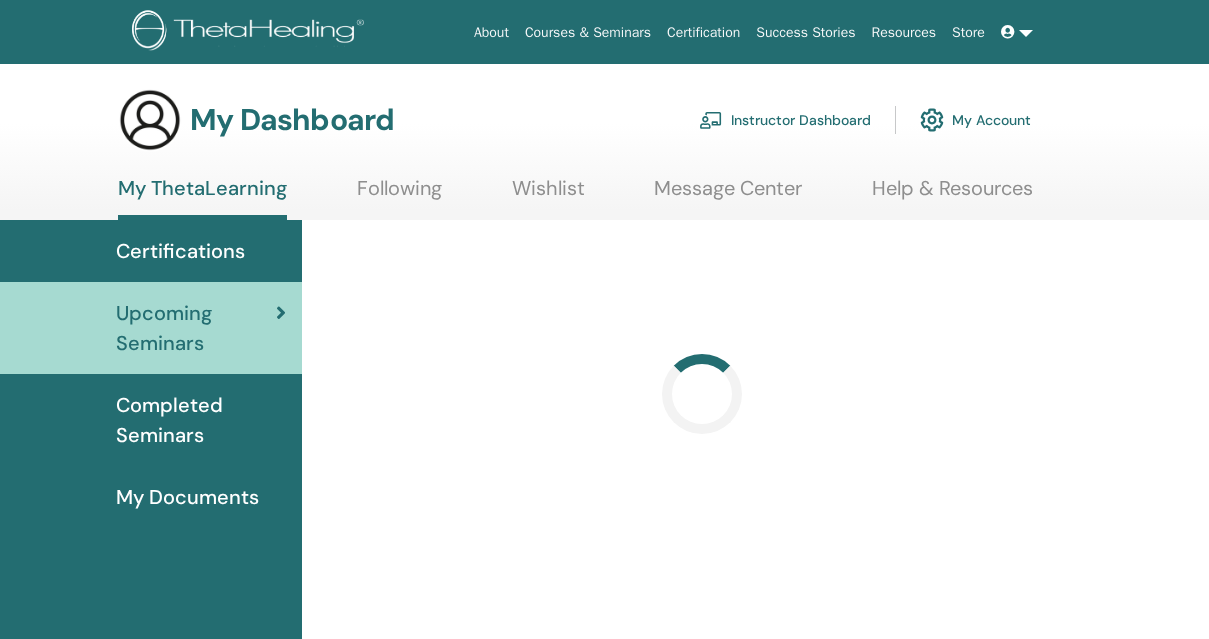 scroll, scrollTop: 0, scrollLeft: 0, axis: both 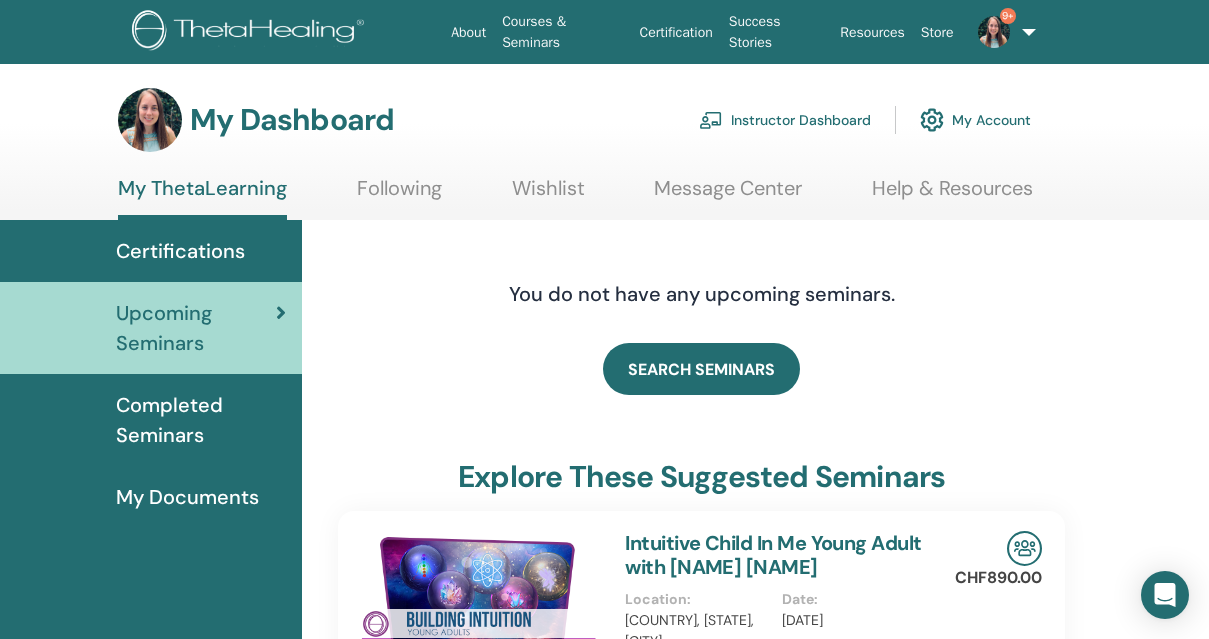 click on "Instructor Dashboard" at bounding box center [785, 120] 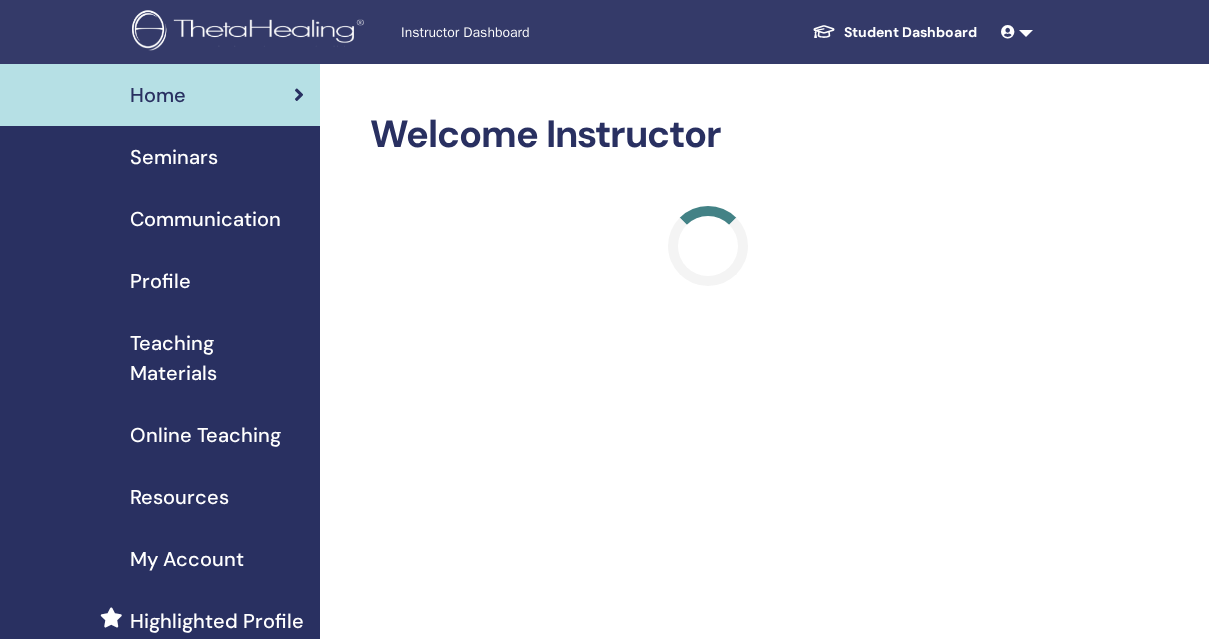 scroll, scrollTop: 0, scrollLeft: 0, axis: both 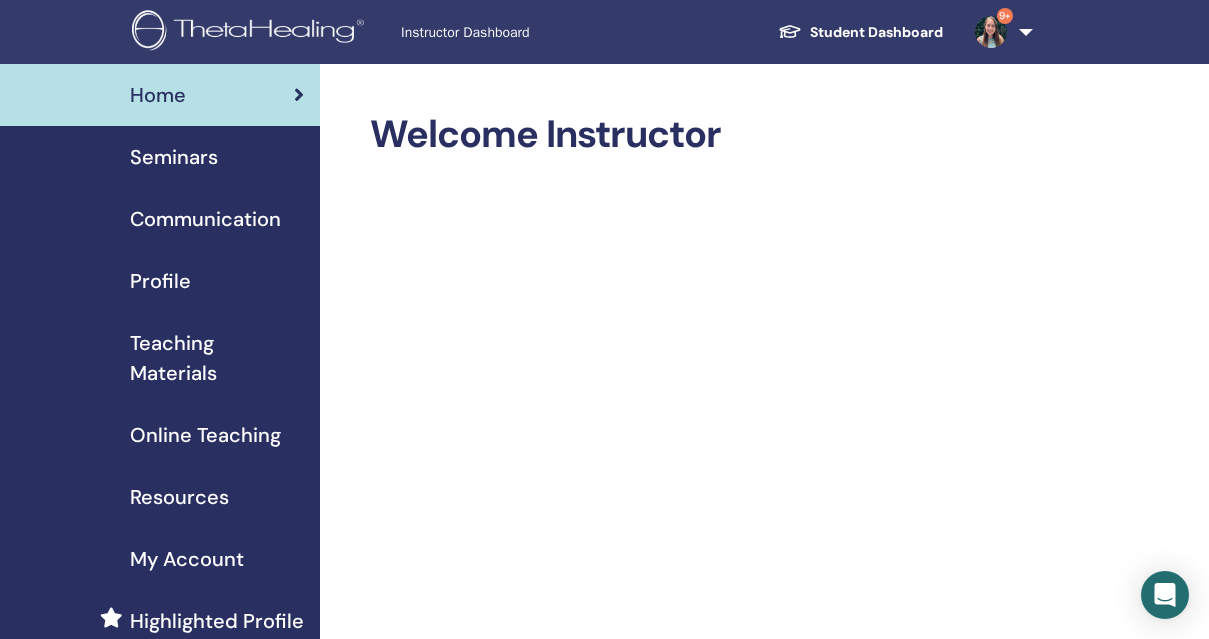 click on "Seminars" at bounding box center [174, 157] 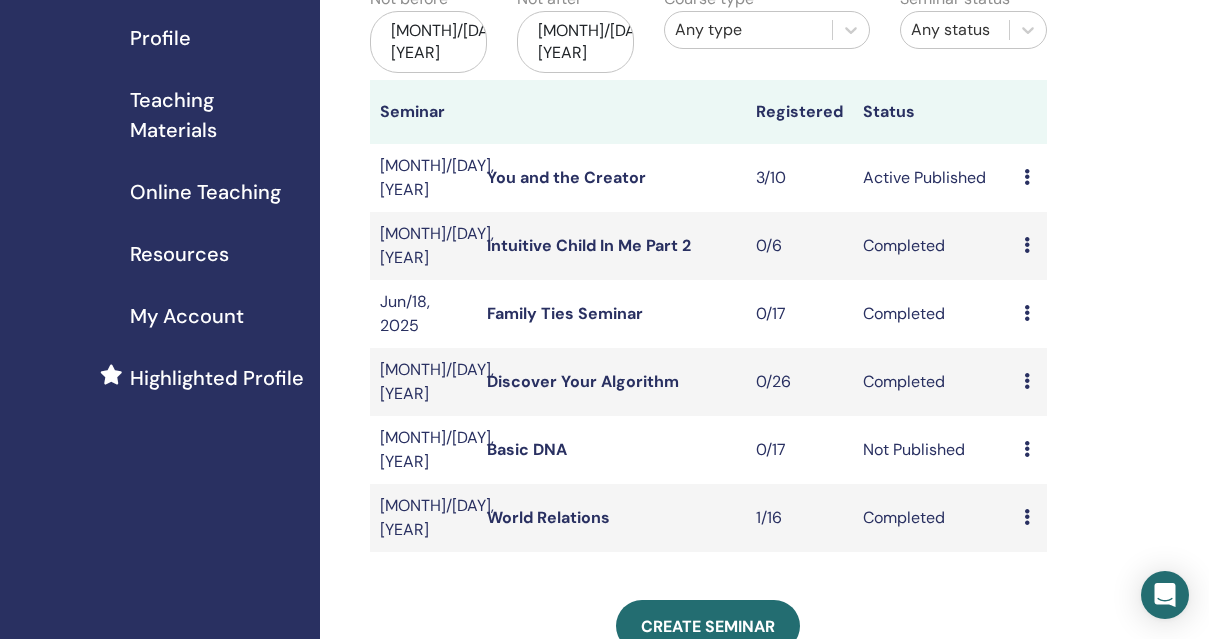 scroll, scrollTop: 277, scrollLeft: 0, axis: vertical 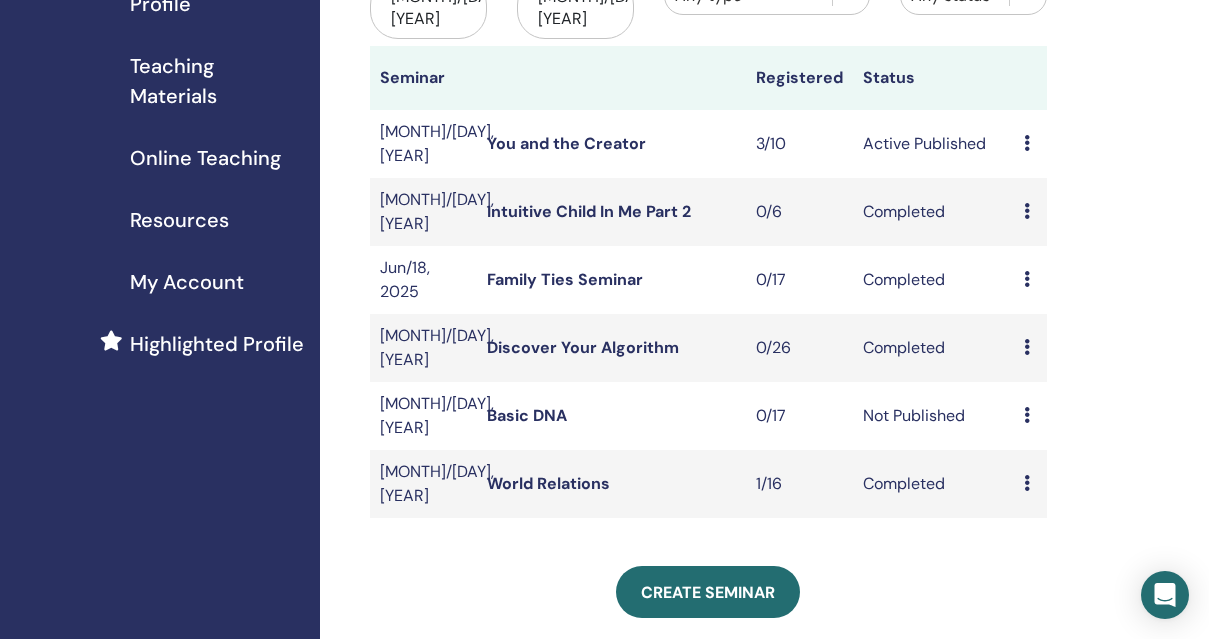 click at bounding box center (1027, 143) 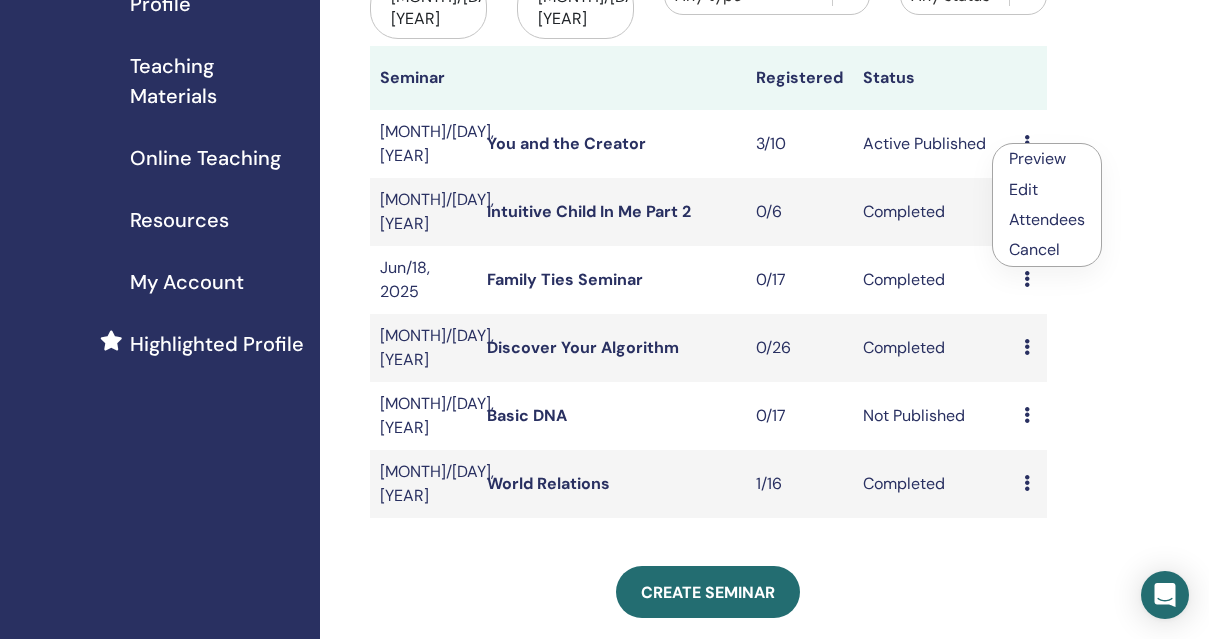 click on "Attendees" at bounding box center [1047, 219] 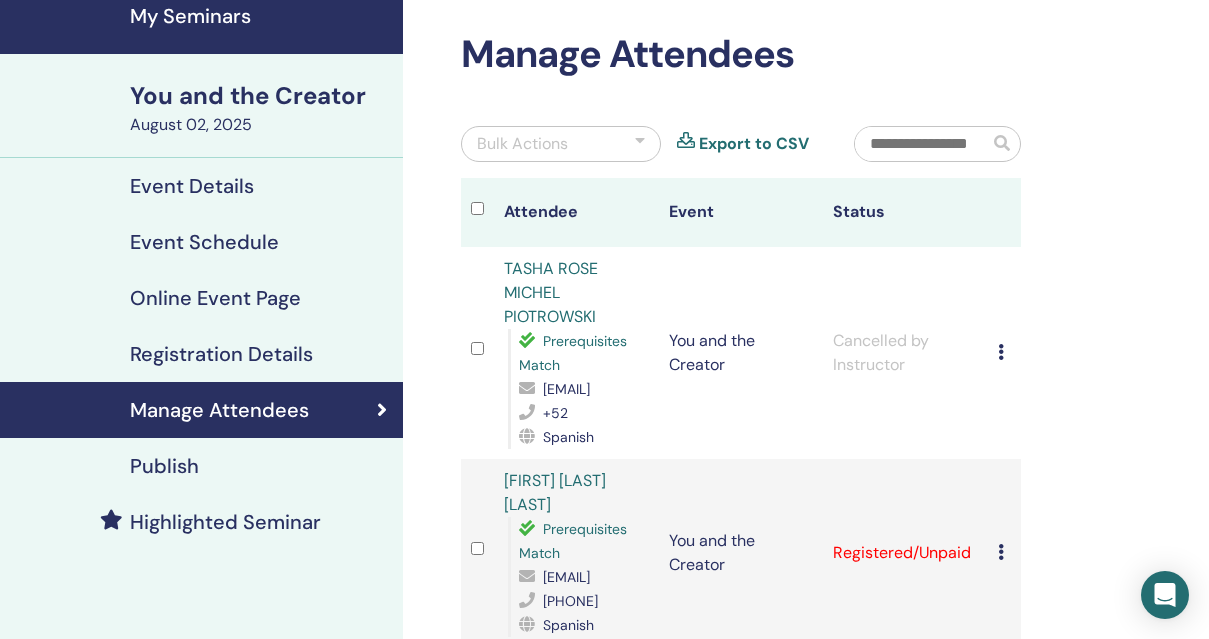scroll, scrollTop: 85, scrollLeft: 0, axis: vertical 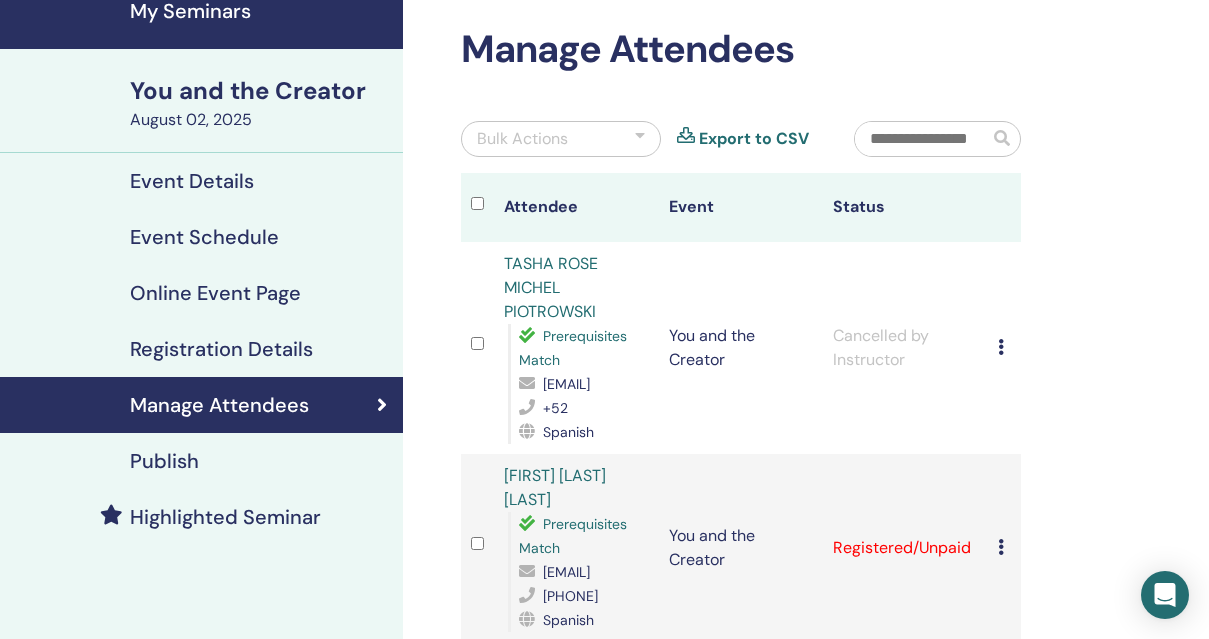 click on "Highlighted Seminar" at bounding box center (225, 517) 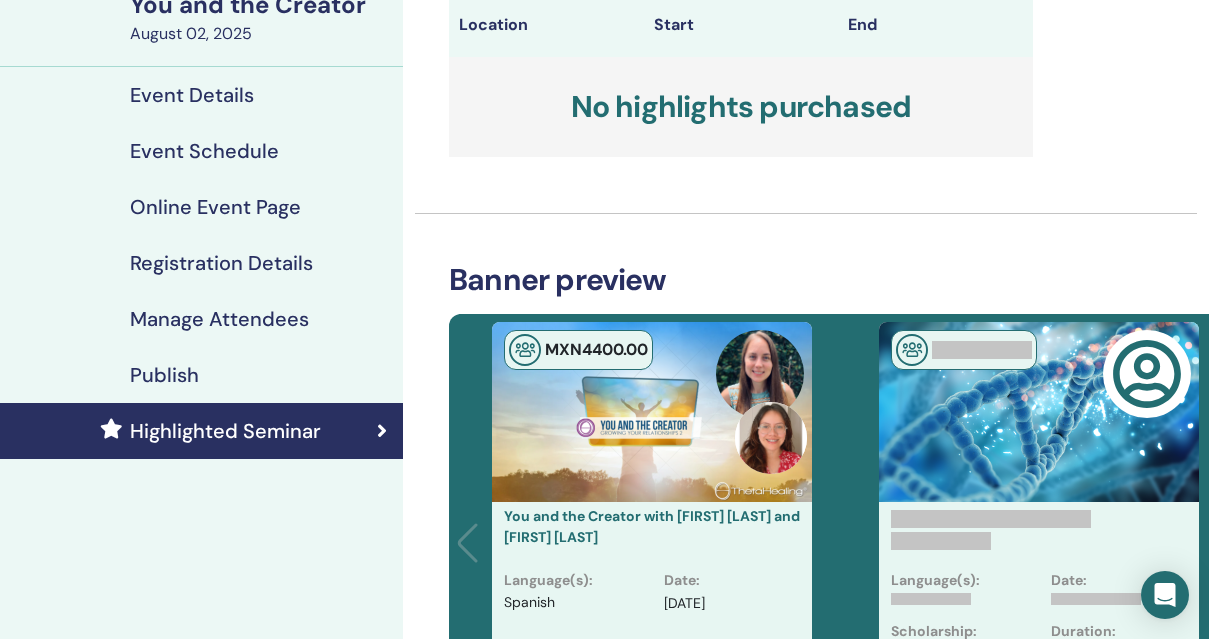scroll, scrollTop: 170, scrollLeft: 0, axis: vertical 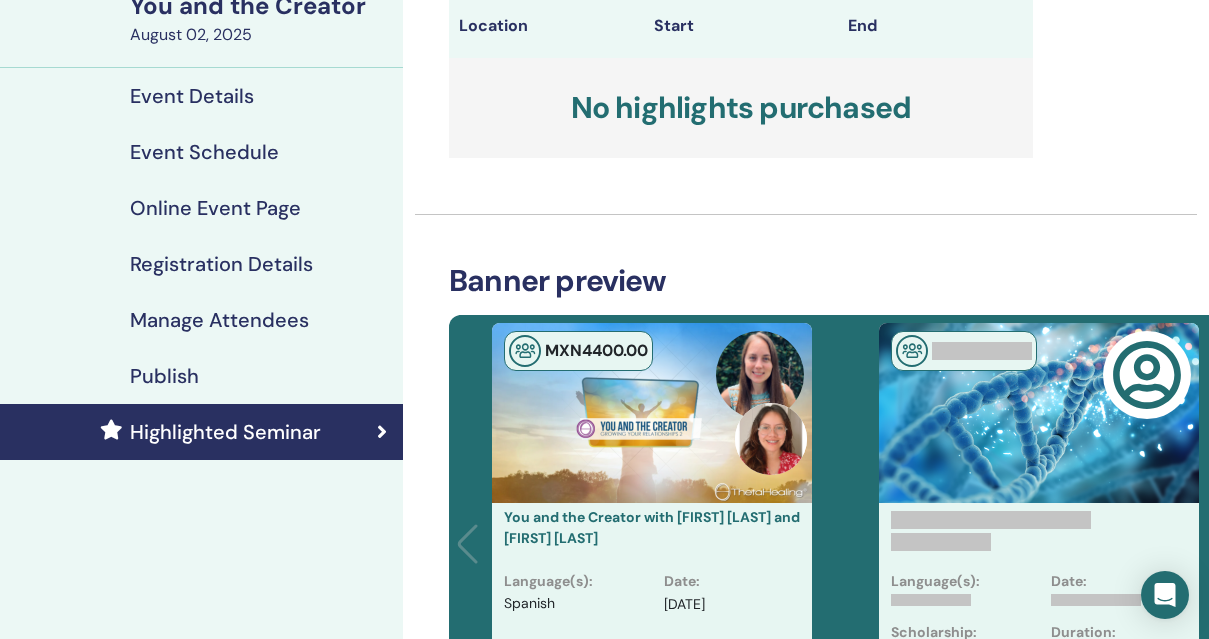 click on "Publish" at bounding box center (201, 376) 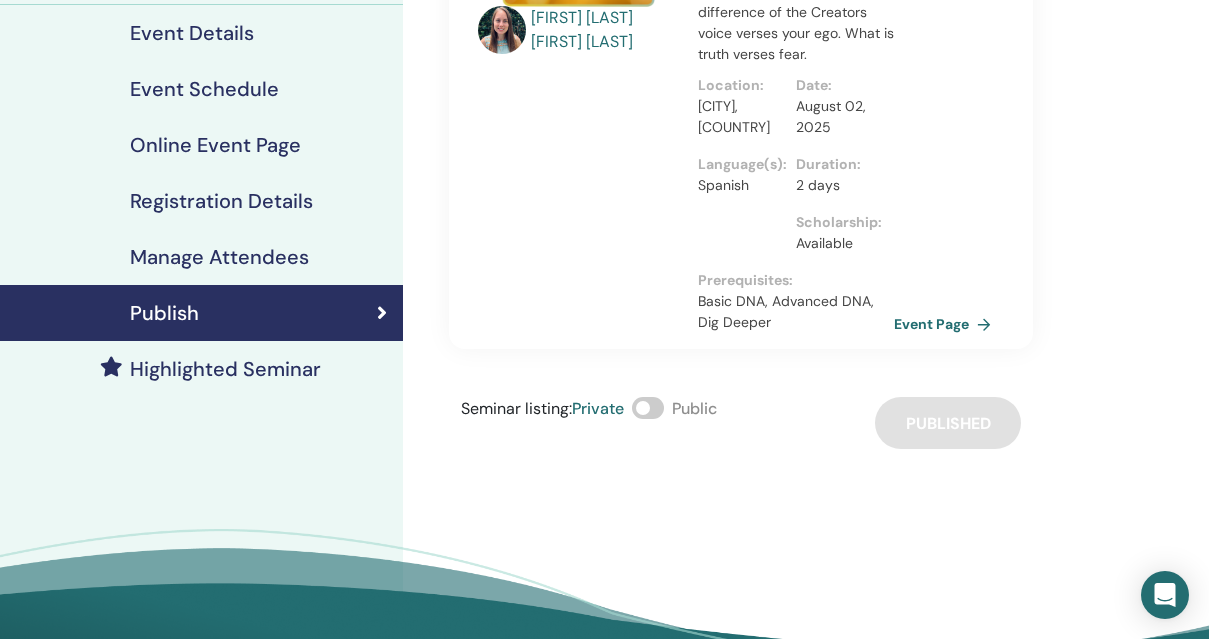scroll, scrollTop: 302, scrollLeft: 0, axis: vertical 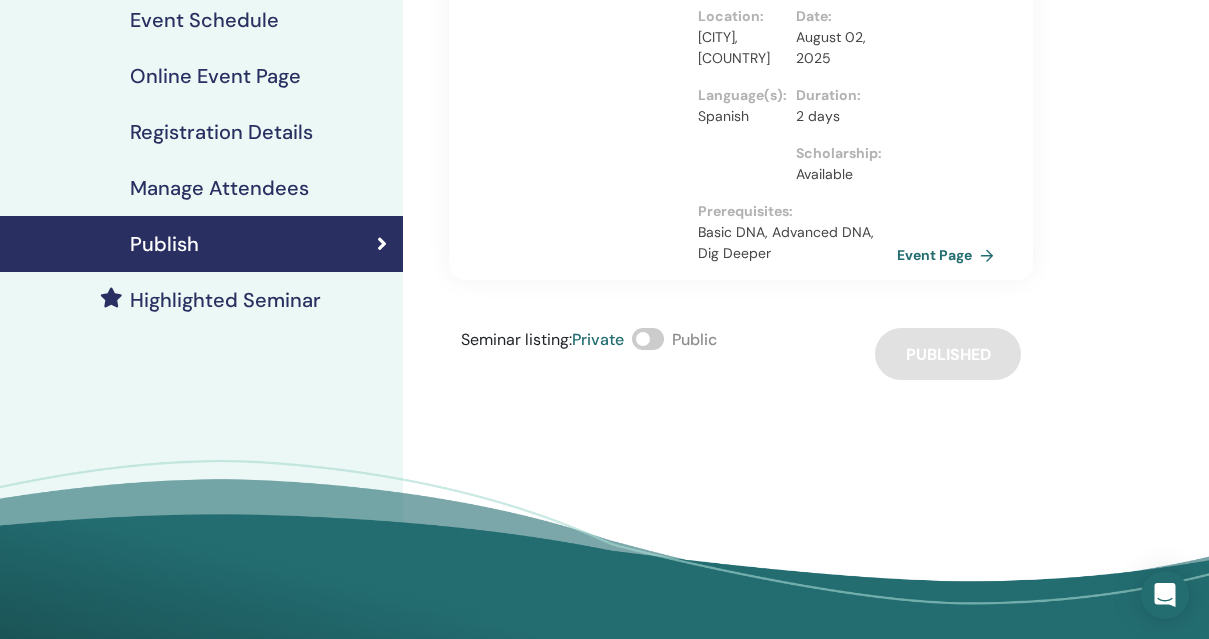 click on "Event Page" at bounding box center [949, 255] 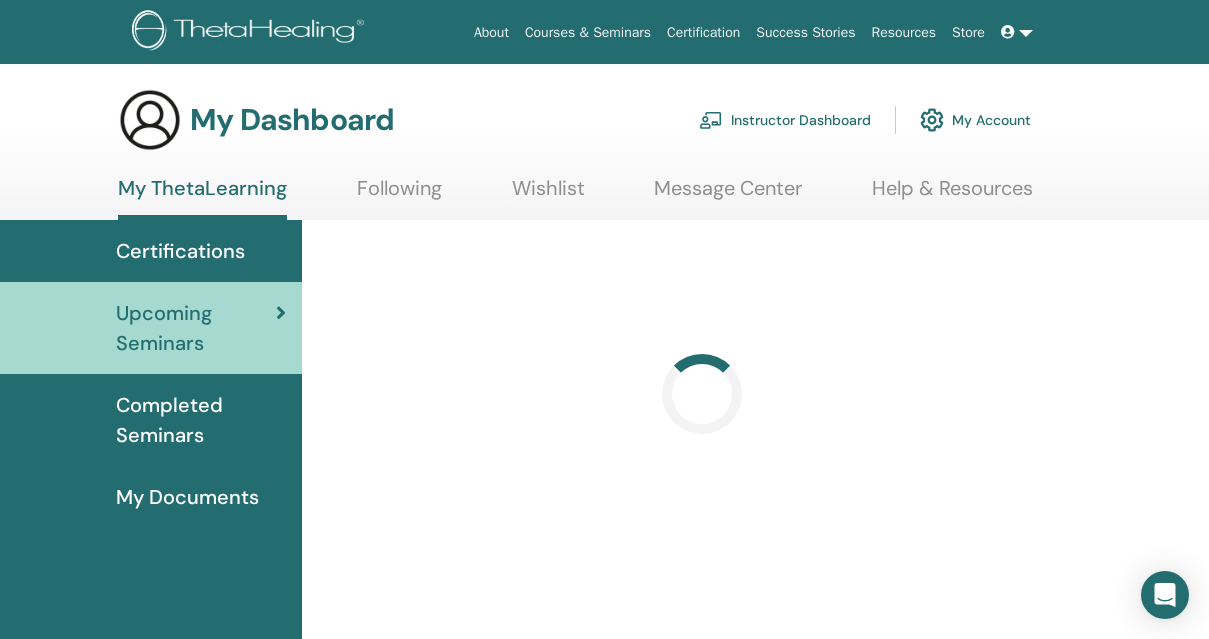 scroll, scrollTop: 0, scrollLeft: 0, axis: both 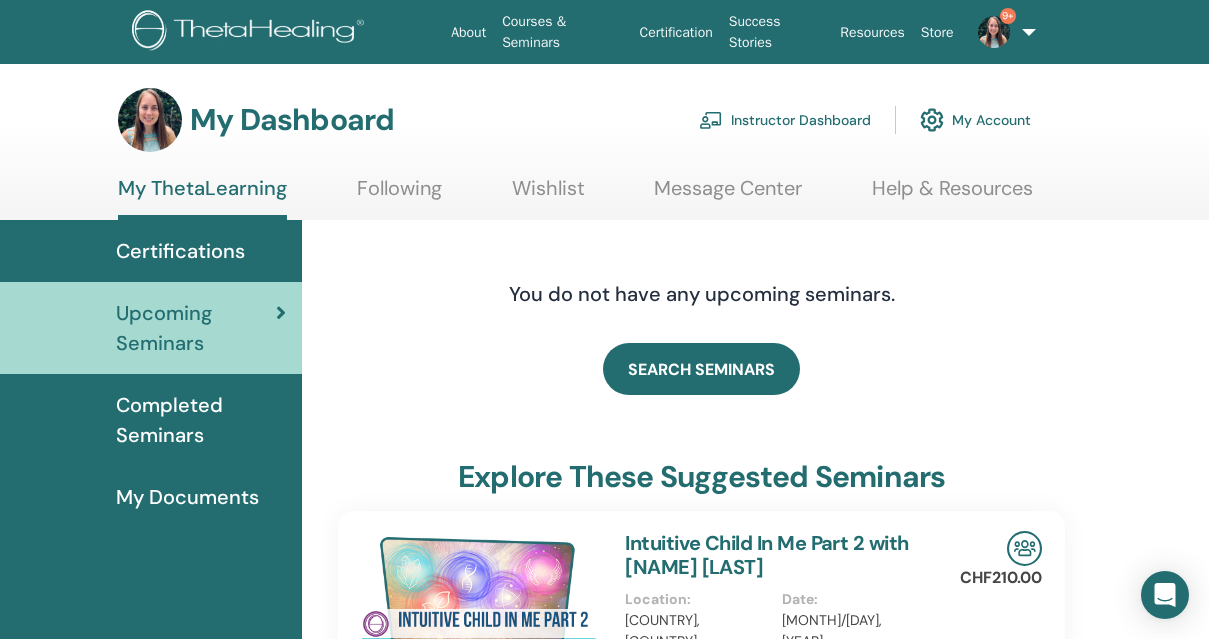 click on "Instructor Dashboard" at bounding box center (785, 120) 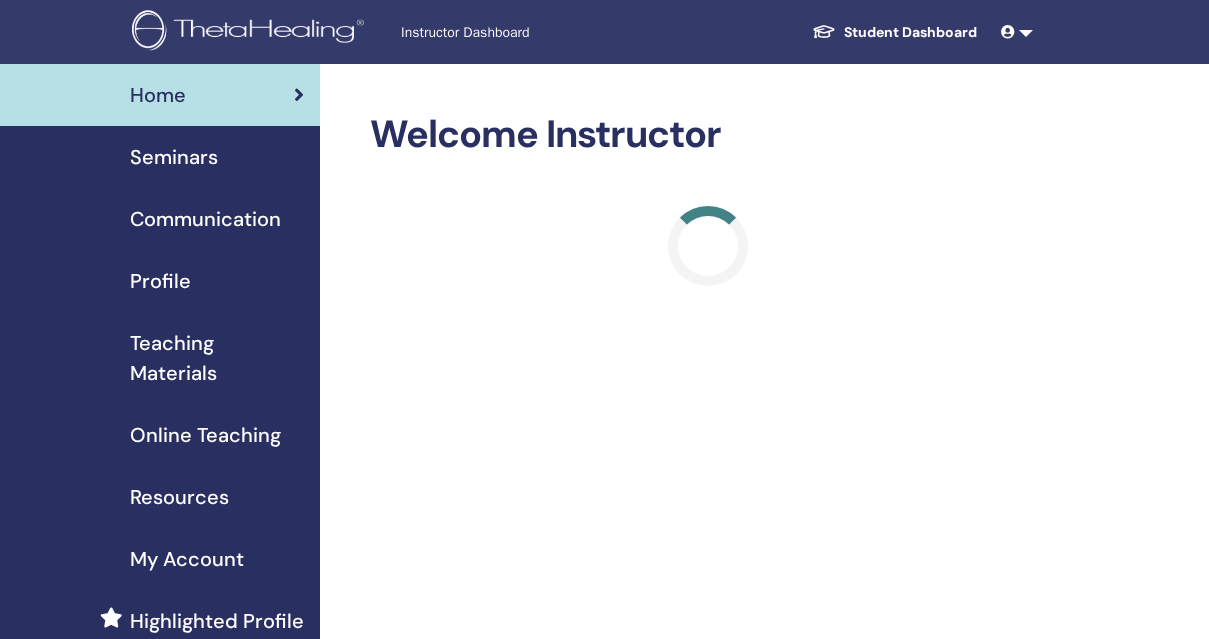 scroll, scrollTop: 0, scrollLeft: 0, axis: both 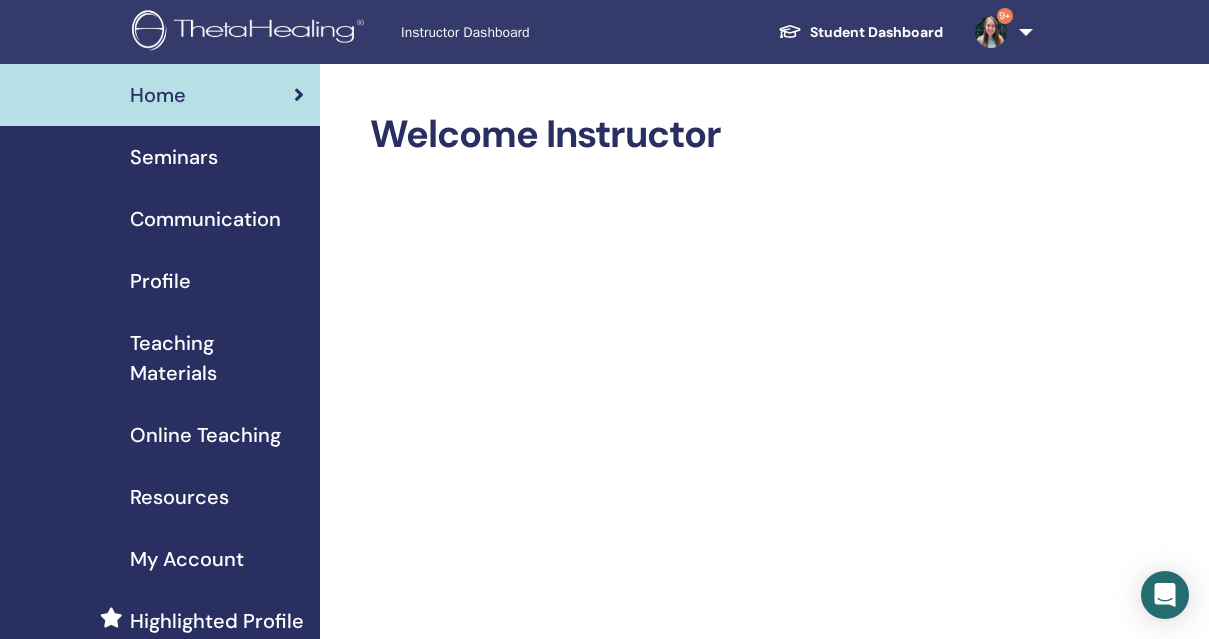 click on "Seminars" at bounding box center (160, 157) 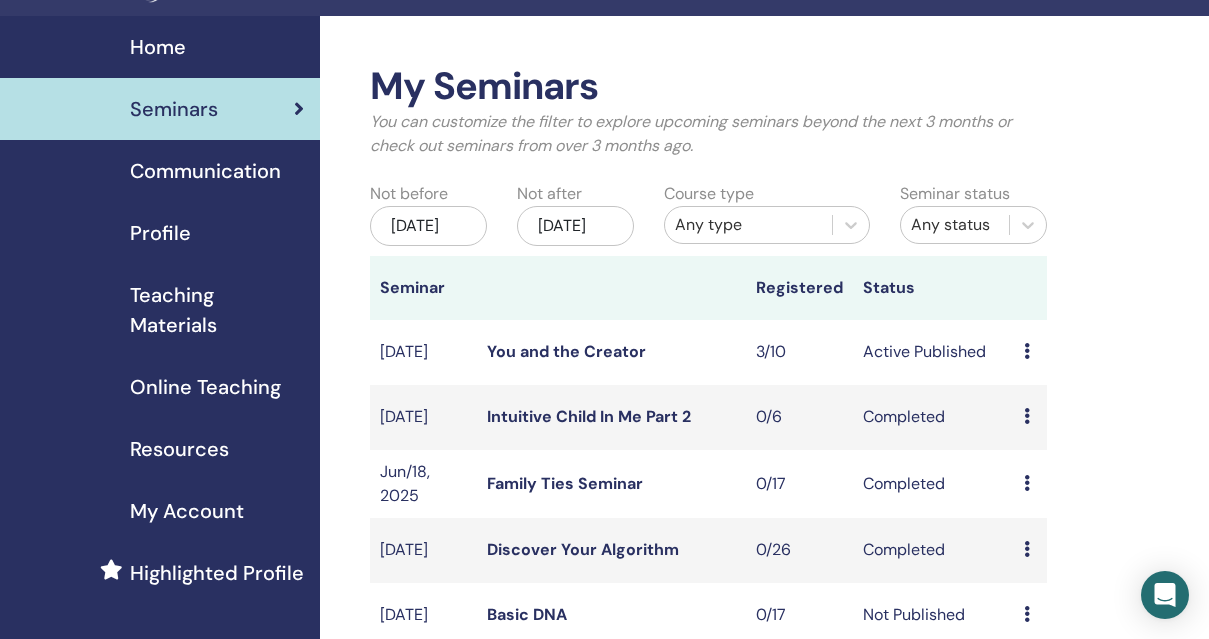 scroll, scrollTop: 72, scrollLeft: 0, axis: vertical 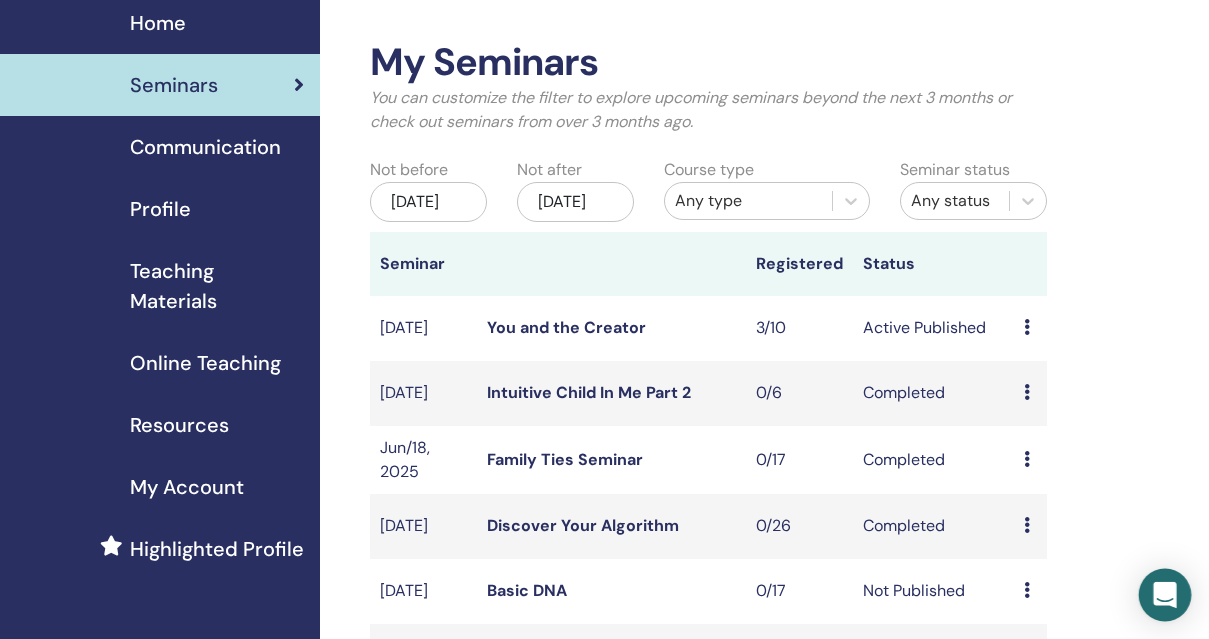 click at bounding box center (1165, 595) 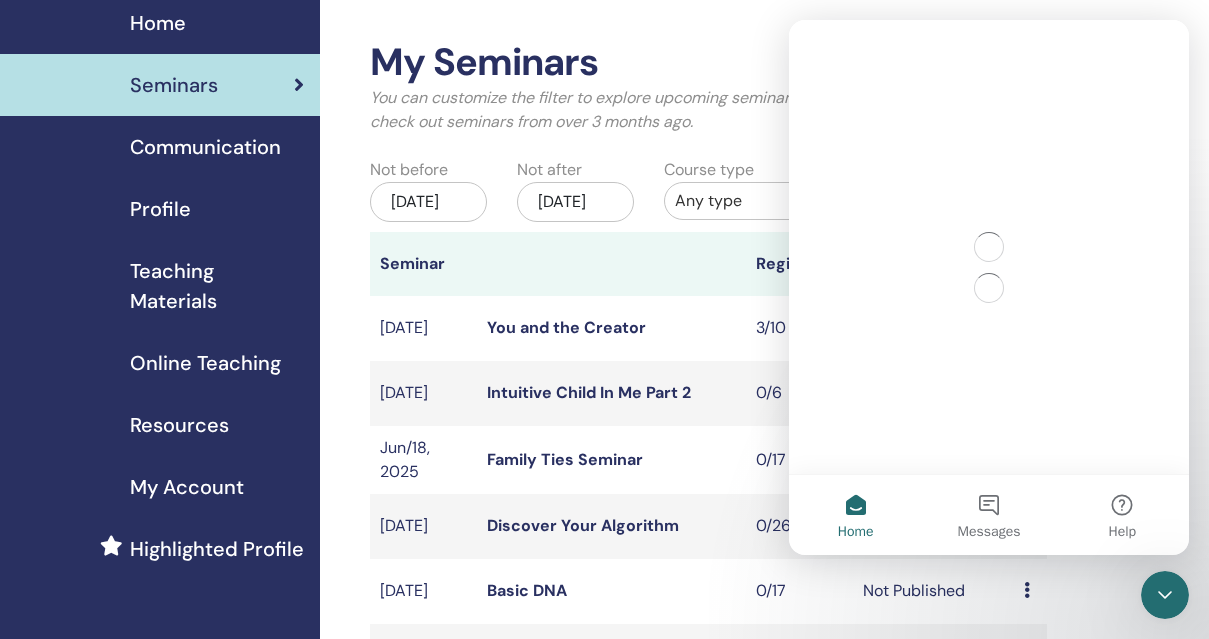 scroll, scrollTop: 0, scrollLeft: 0, axis: both 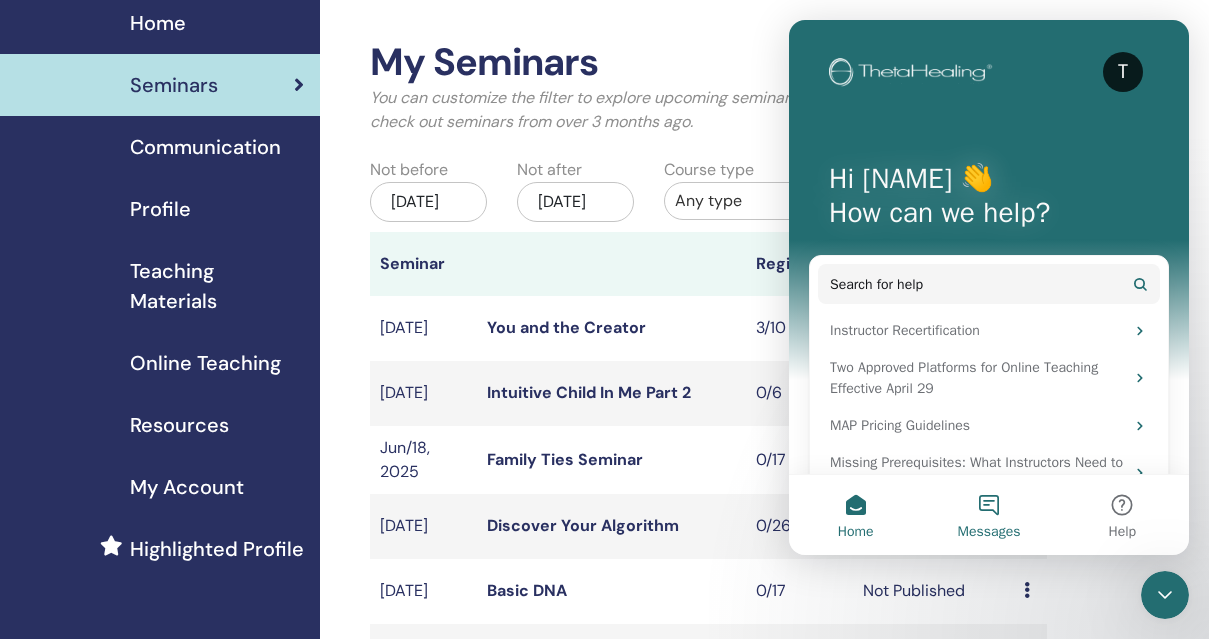 click on "Messages" at bounding box center [988, 515] 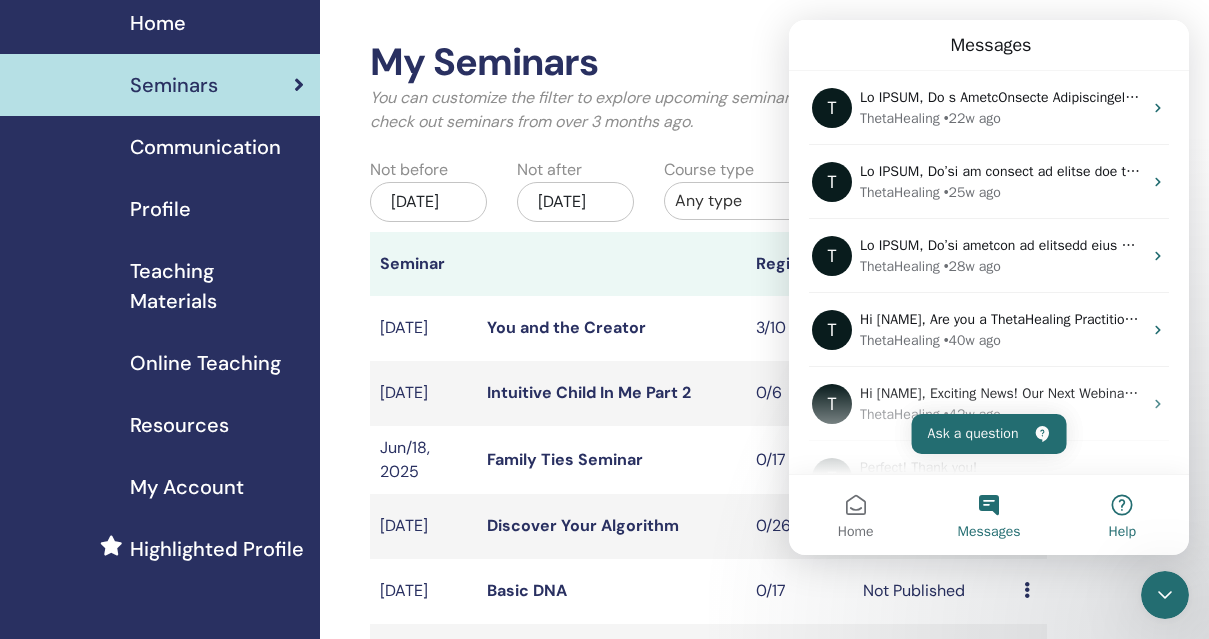 click on "Help" at bounding box center [1122, 515] 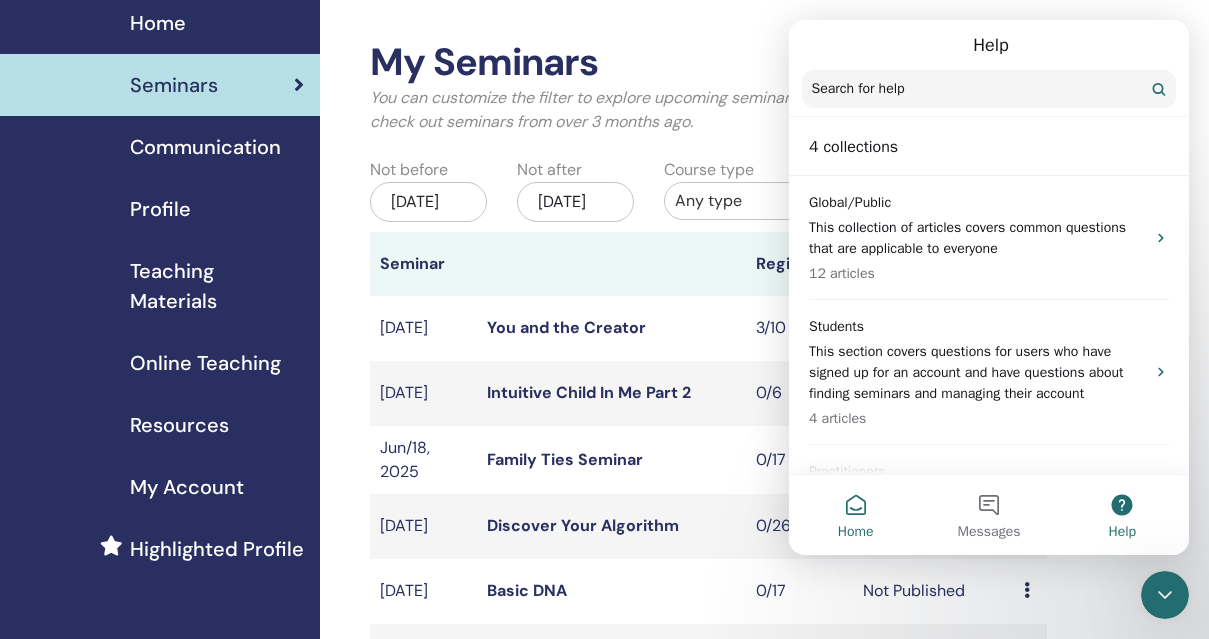 click on "Home" at bounding box center (855, 515) 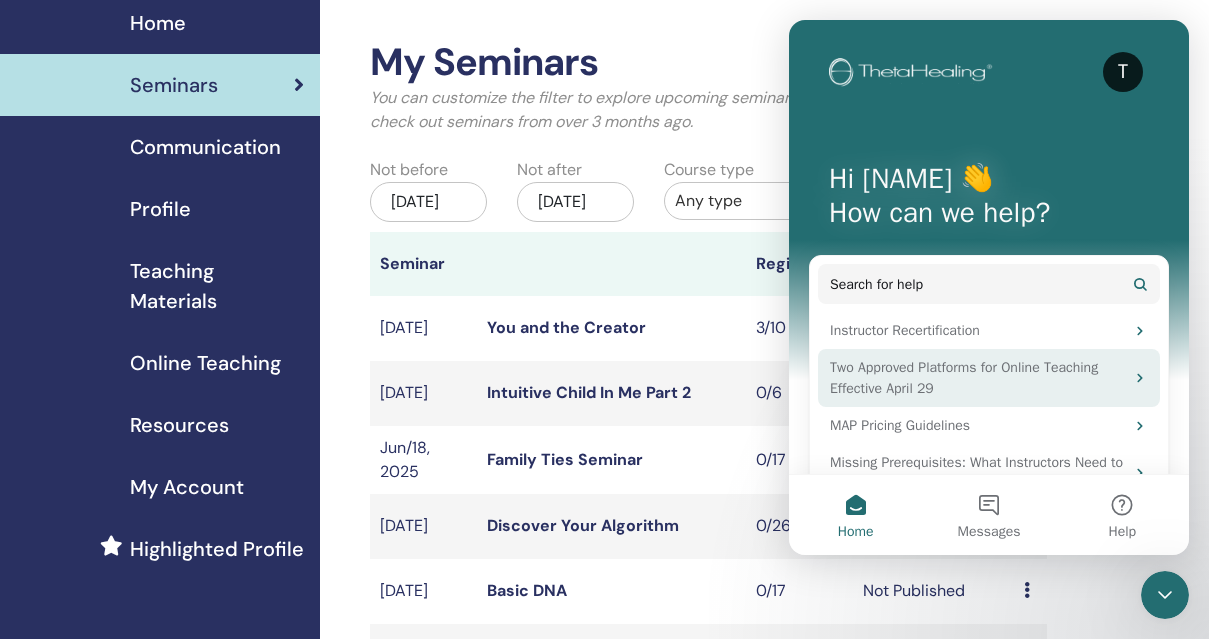 scroll, scrollTop: 133, scrollLeft: 0, axis: vertical 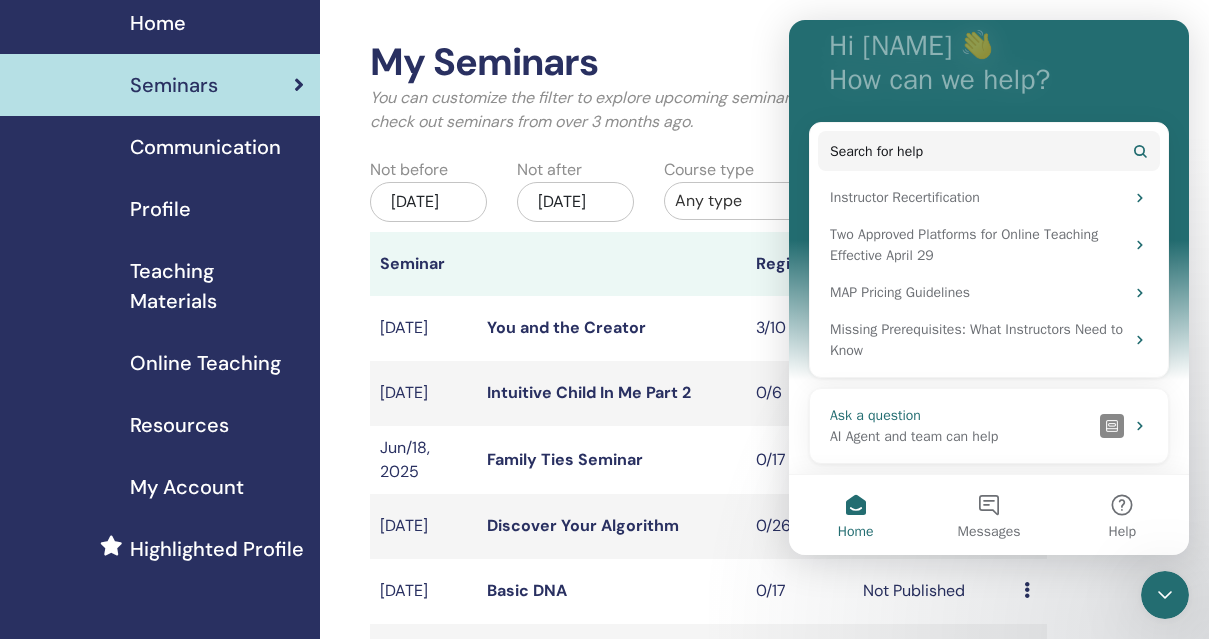 click on "AI Agent and team can help" at bounding box center [961, 436] 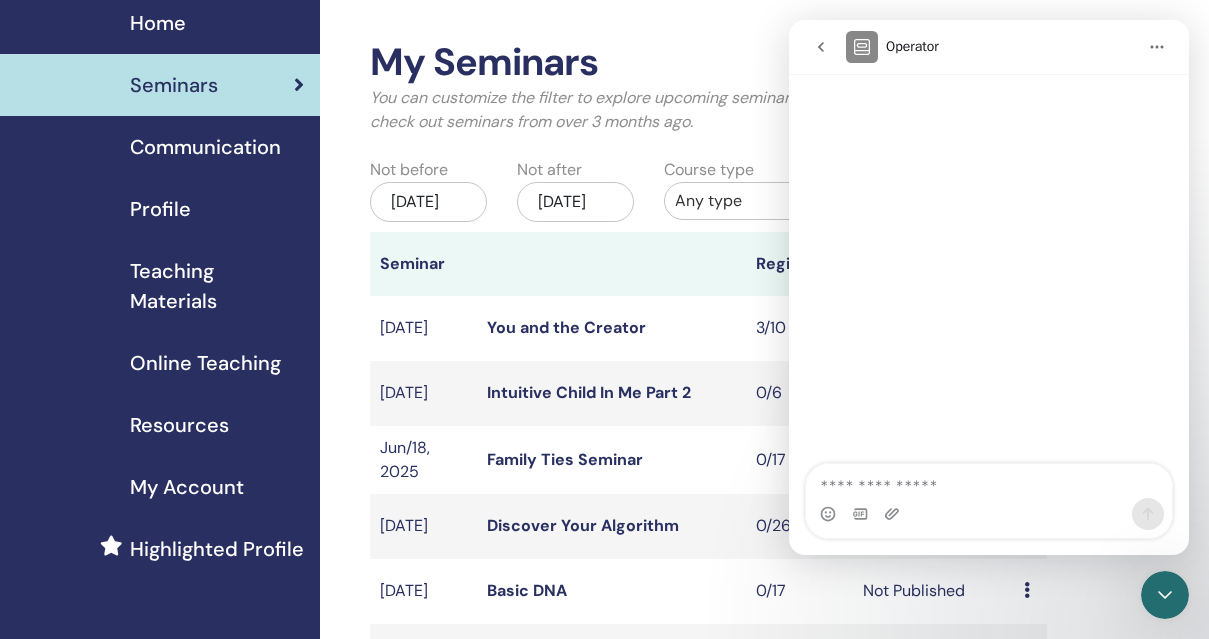 scroll, scrollTop: 0, scrollLeft: 0, axis: both 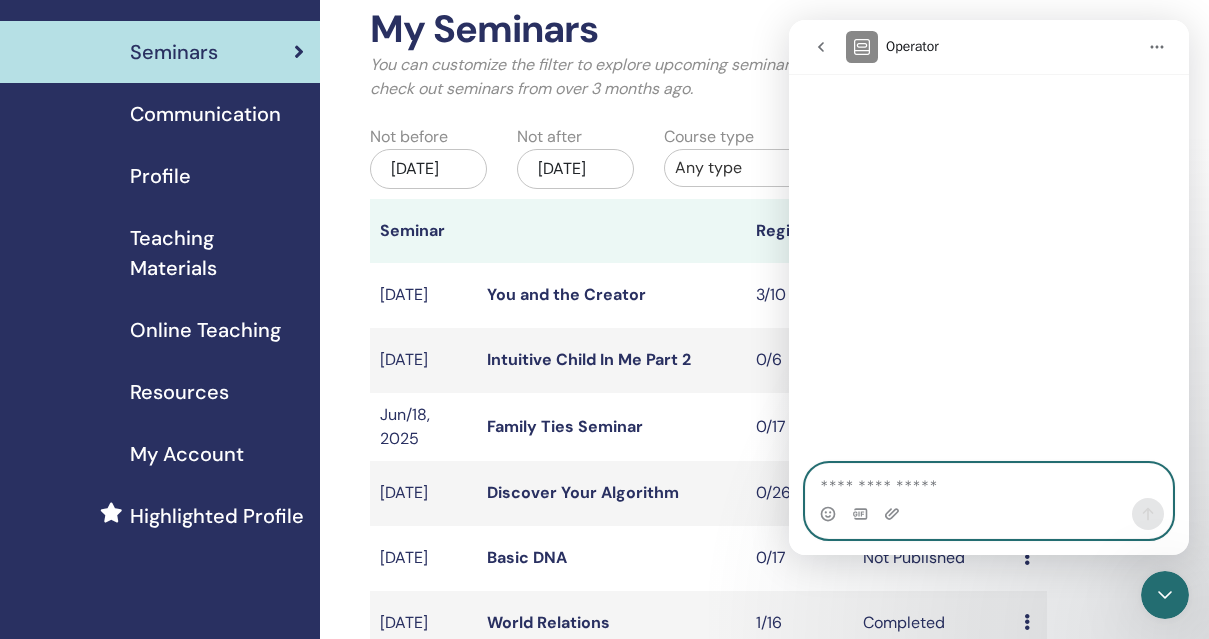 click at bounding box center [989, 481] 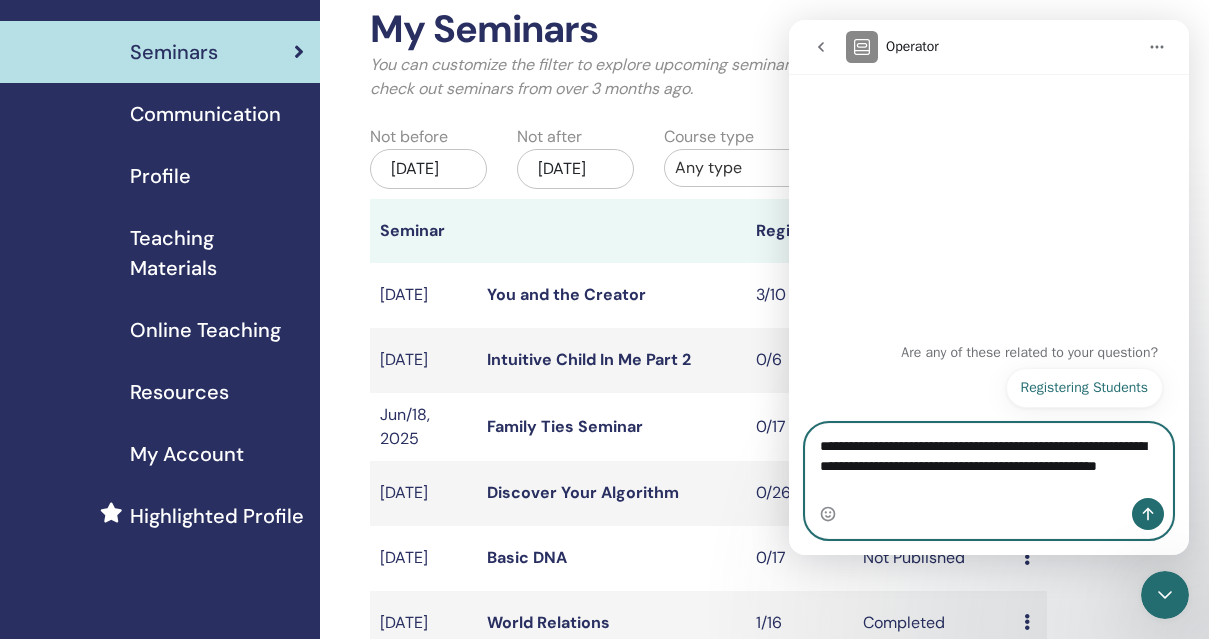 click on "**********" at bounding box center (989, 461) 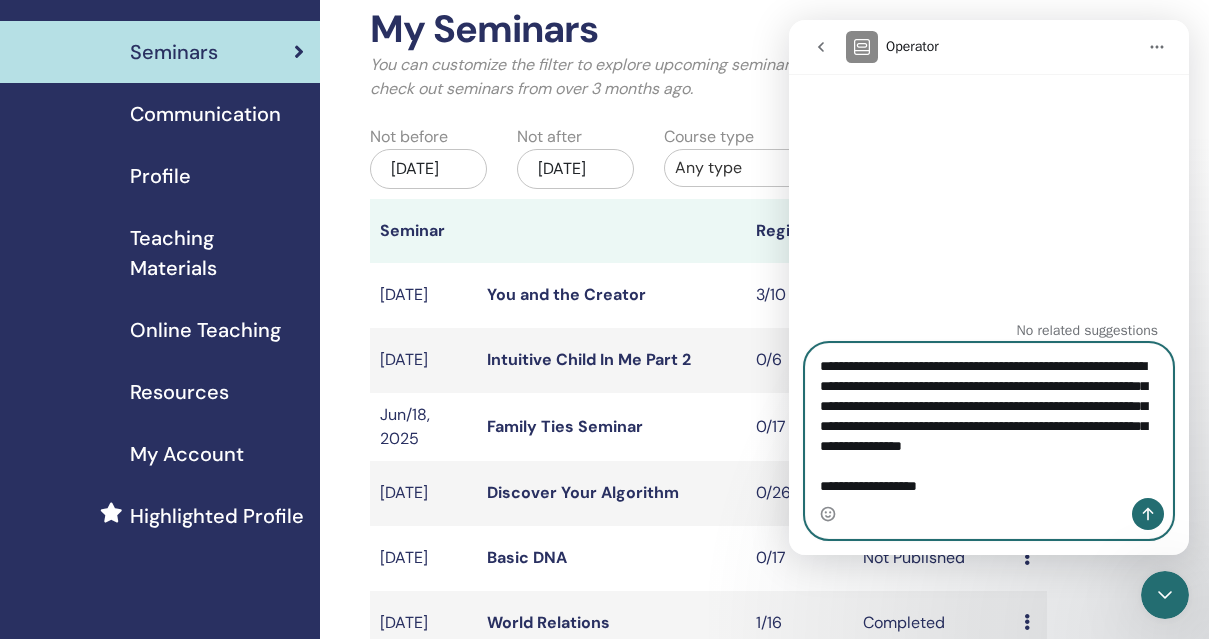 scroll, scrollTop: 32, scrollLeft: 0, axis: vertical 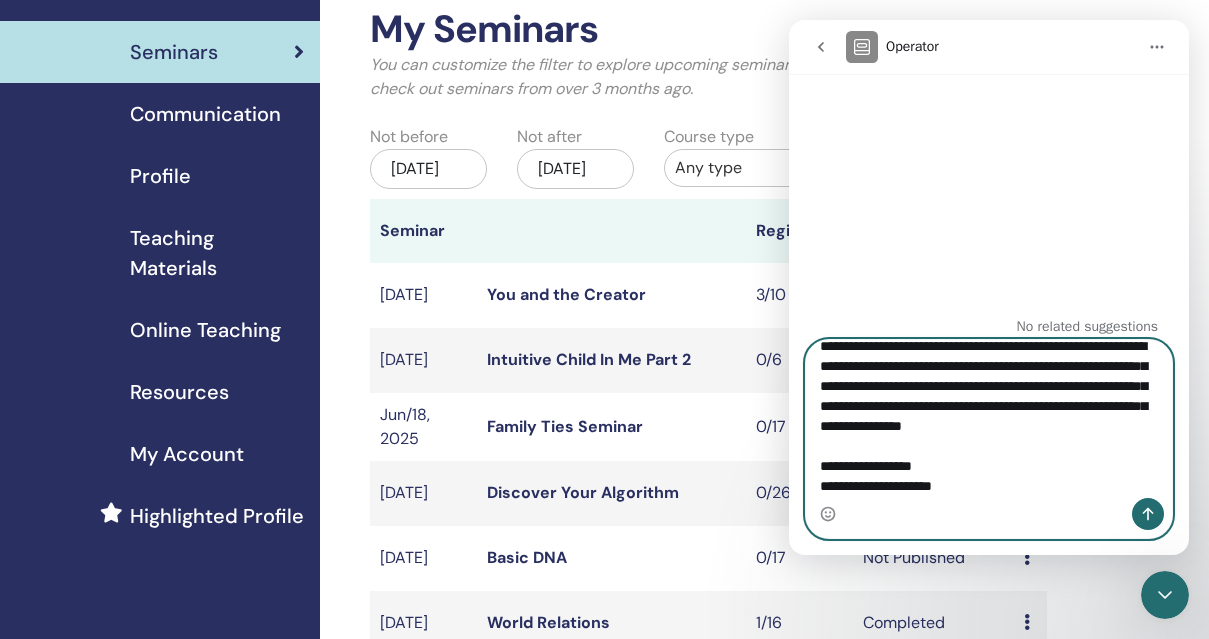 click on "**********" at bounding box center [989, 419] 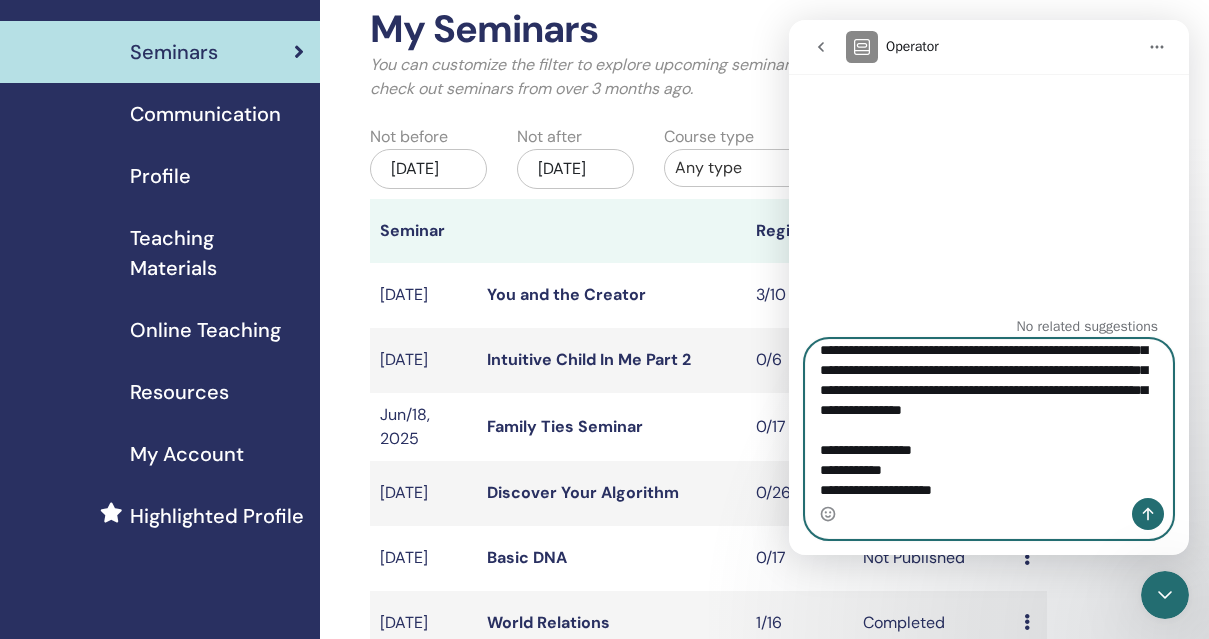 scroll, scrollTop: 56, scrollLeft: 0, axis: vertical 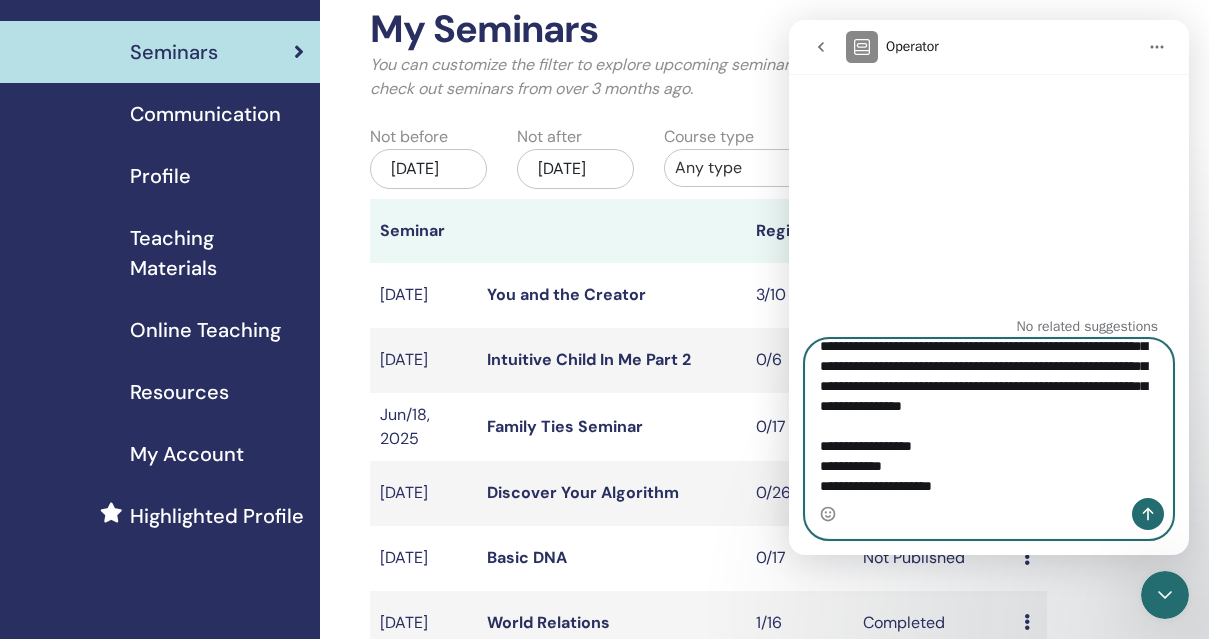 click on "**********" at bounding box center (989, 419) 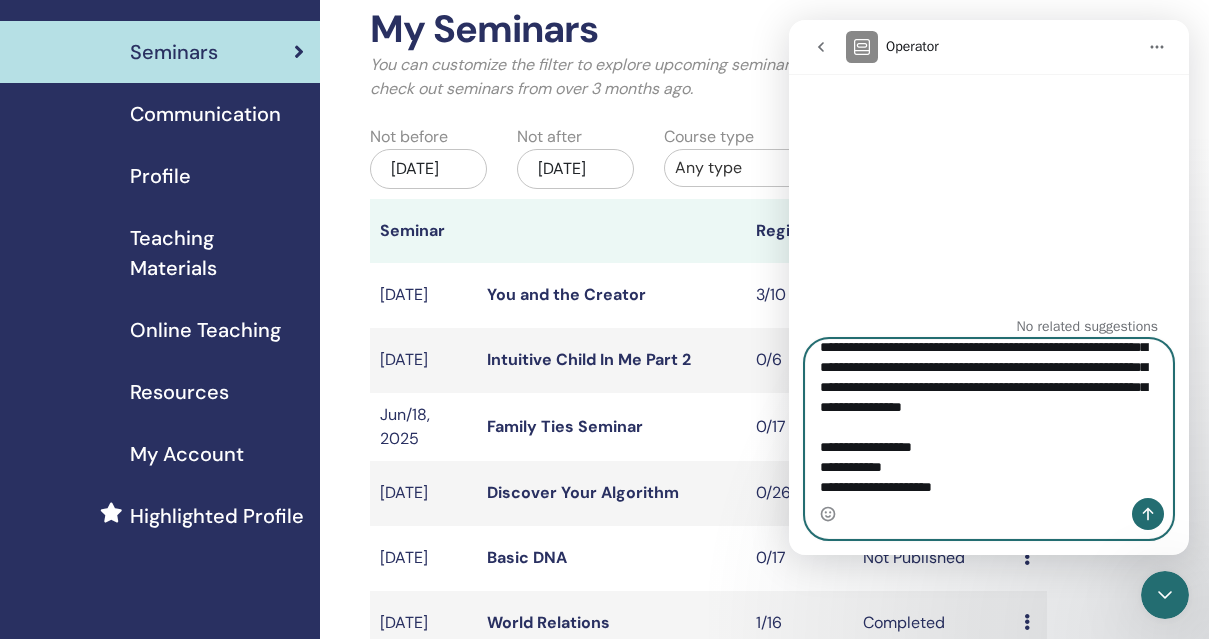 scroll, scrollTop: 18, scrollLeft: 0, axis: vertical 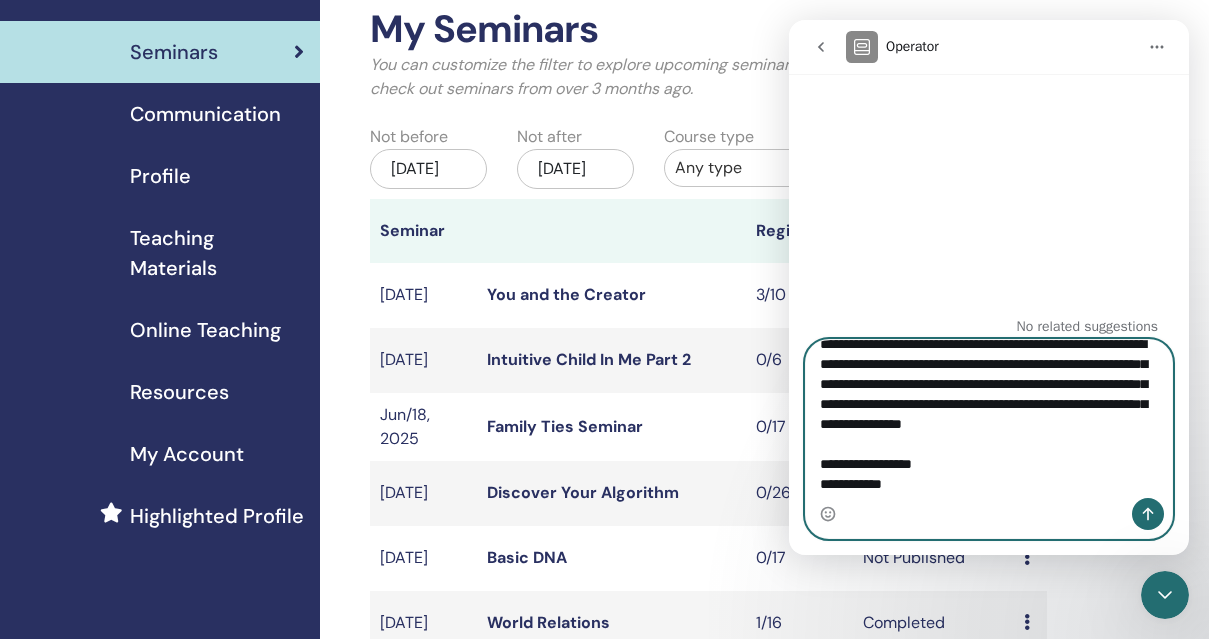 click on "**********" at bounding box center [989, 419] 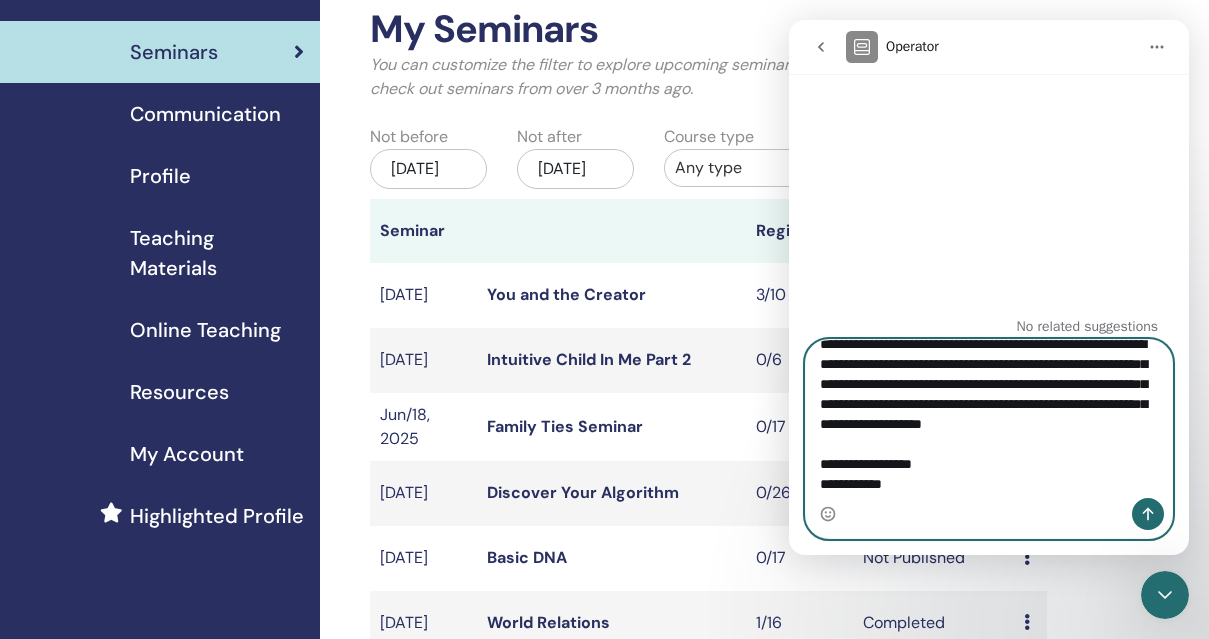 click on "**********" at bounding box center (989, 419) 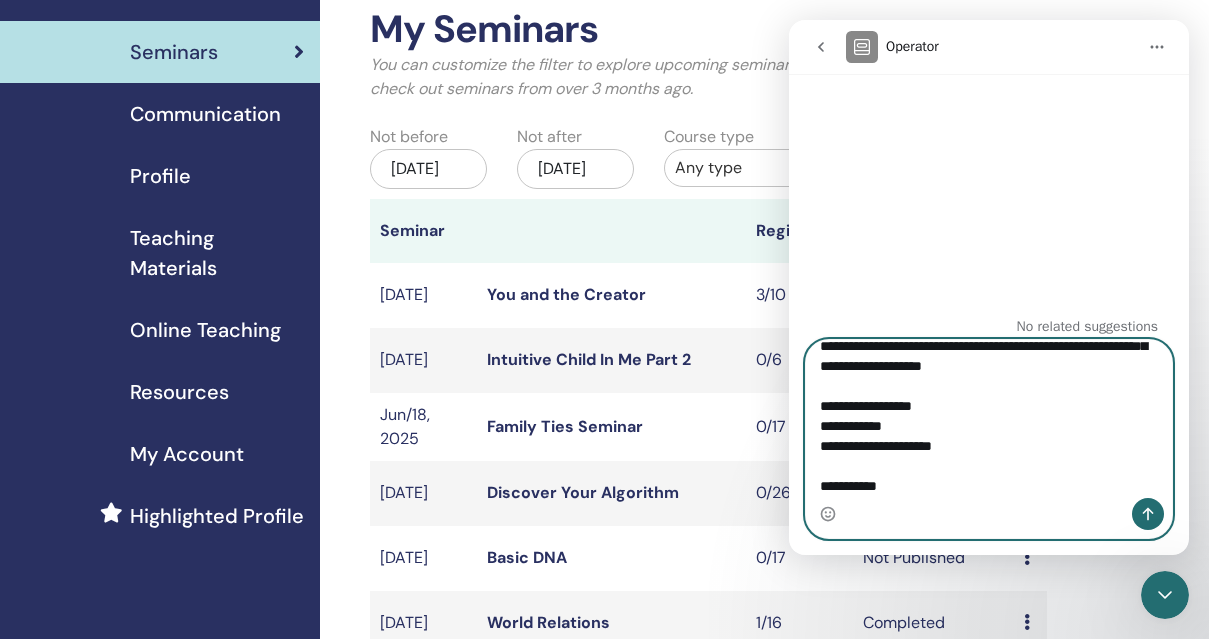 scroll, scrollTop: 96, scrollLeft: 0, axis: vertical 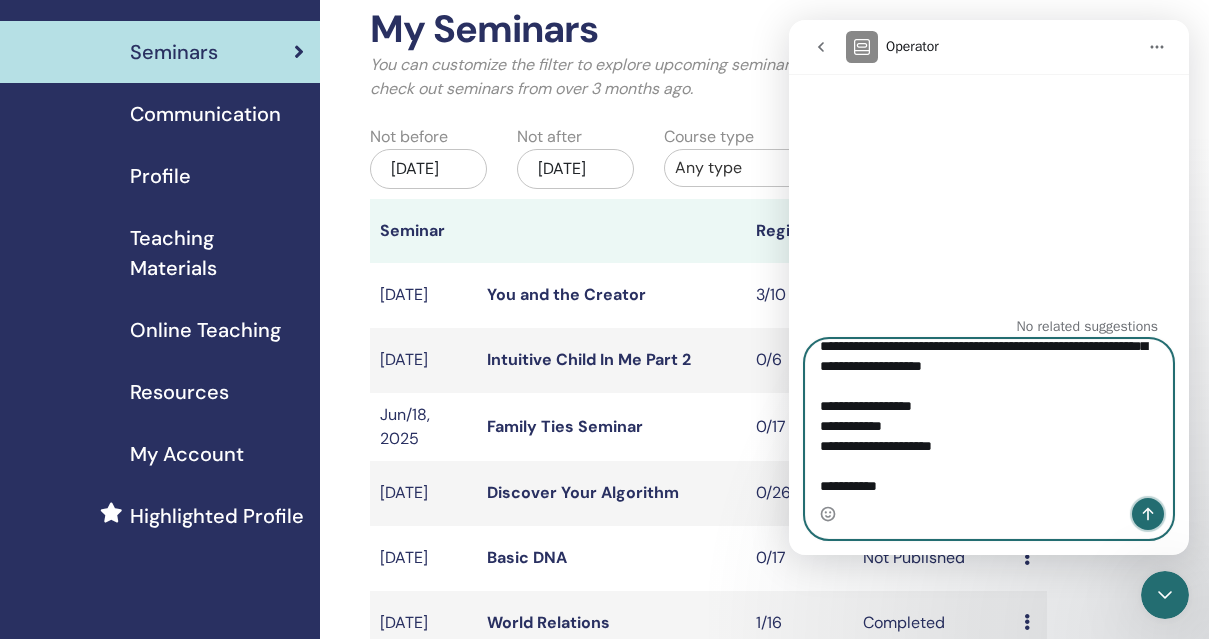 click 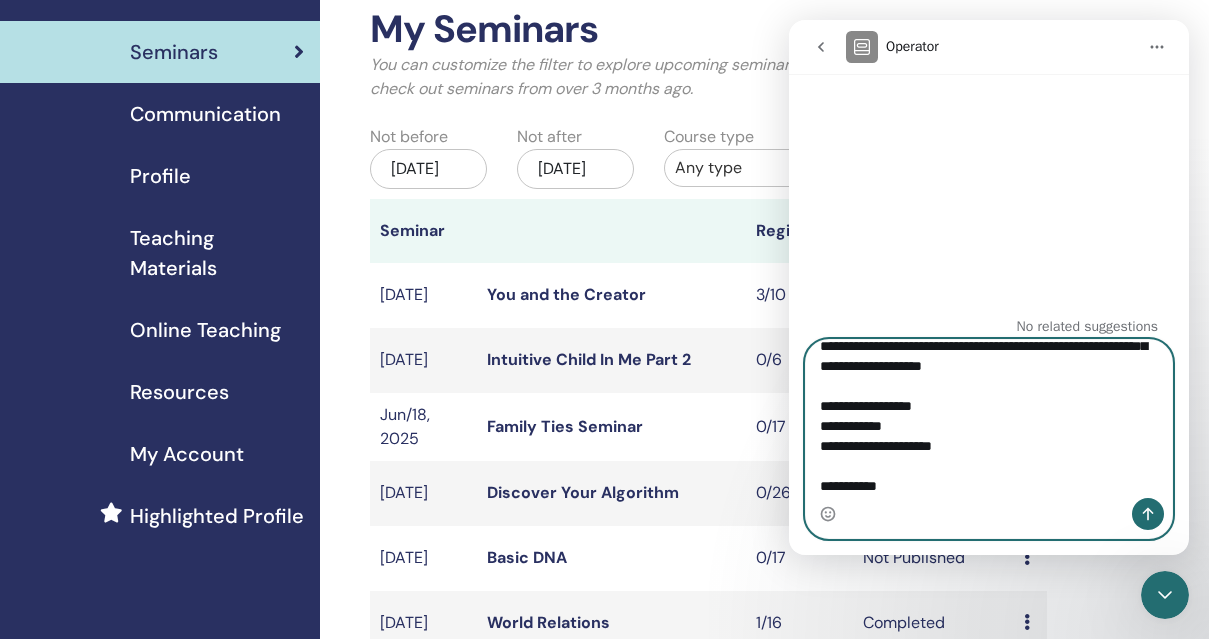 type 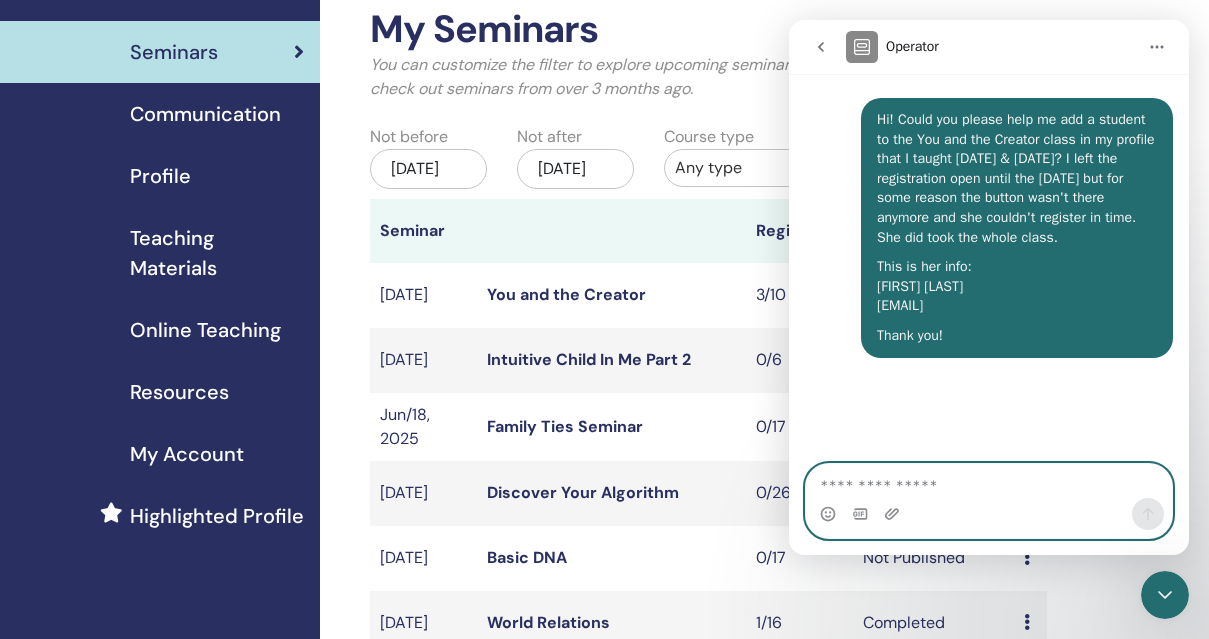 scroll, scrollTop: 0, scrollLeft: 0, axis: both 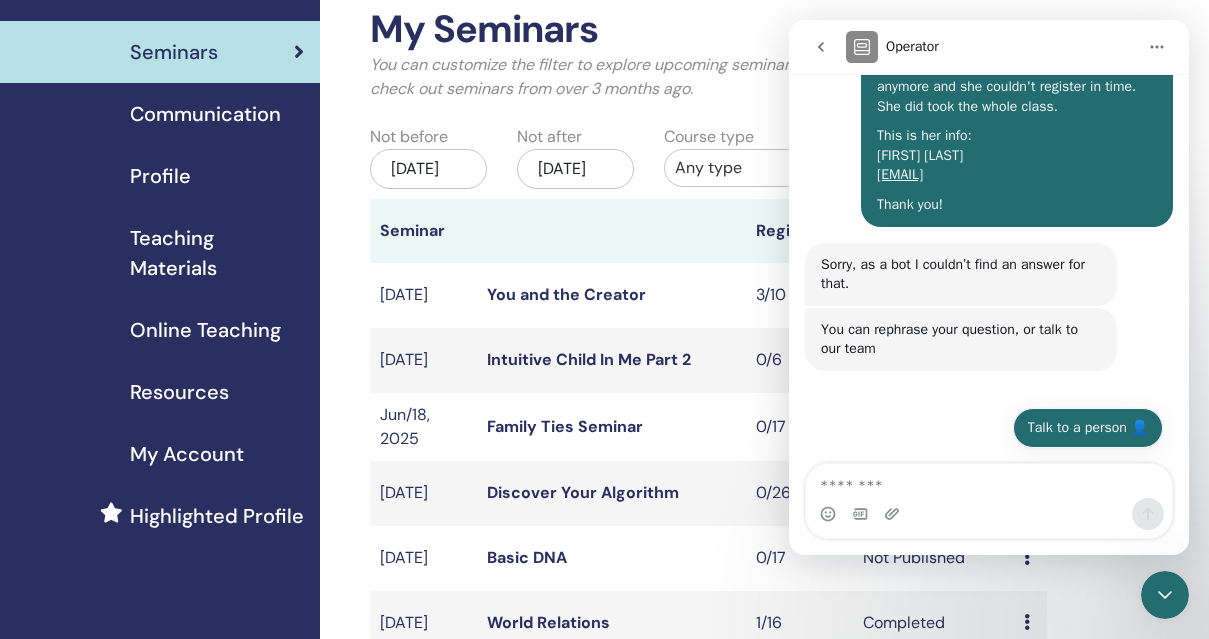 click on "Talk to a person 👤" at bounding box center [1088, 428] 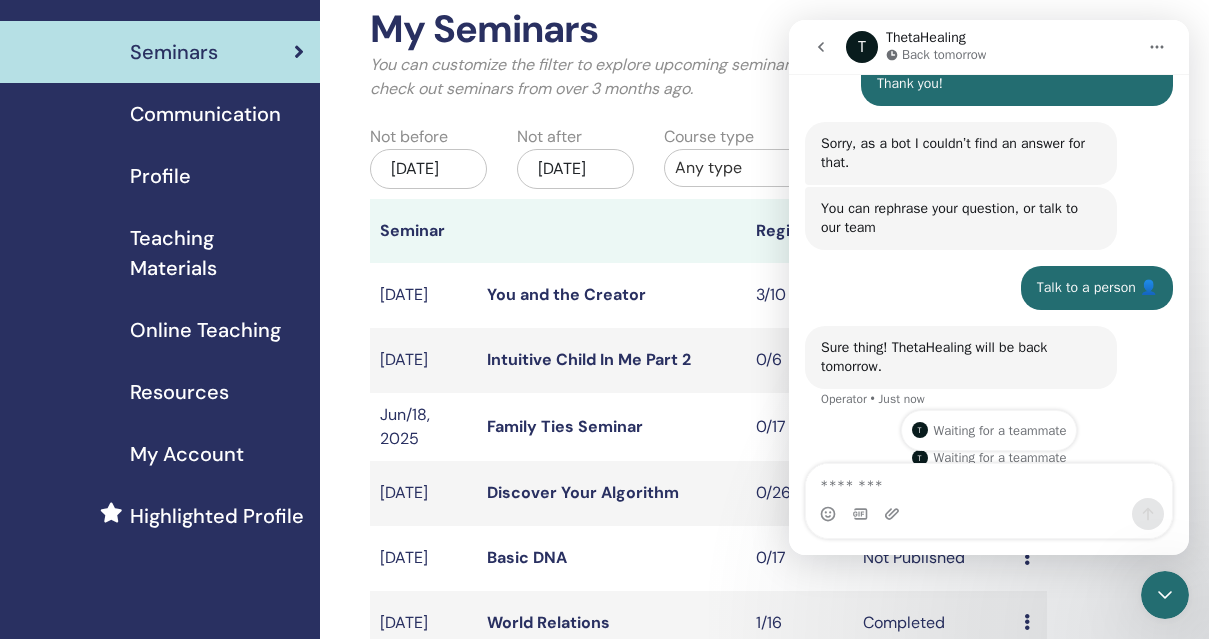 scroll, scrollTop: 585, scrollLeft: 0, axis: vertical 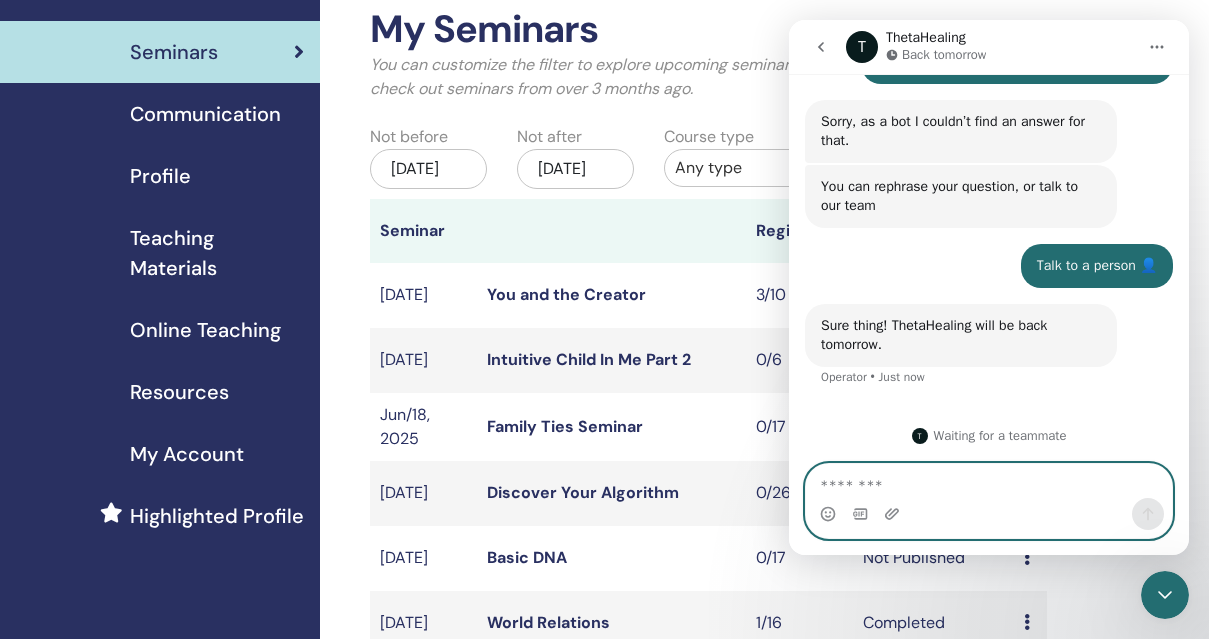 click at bounding box center [989, 481] 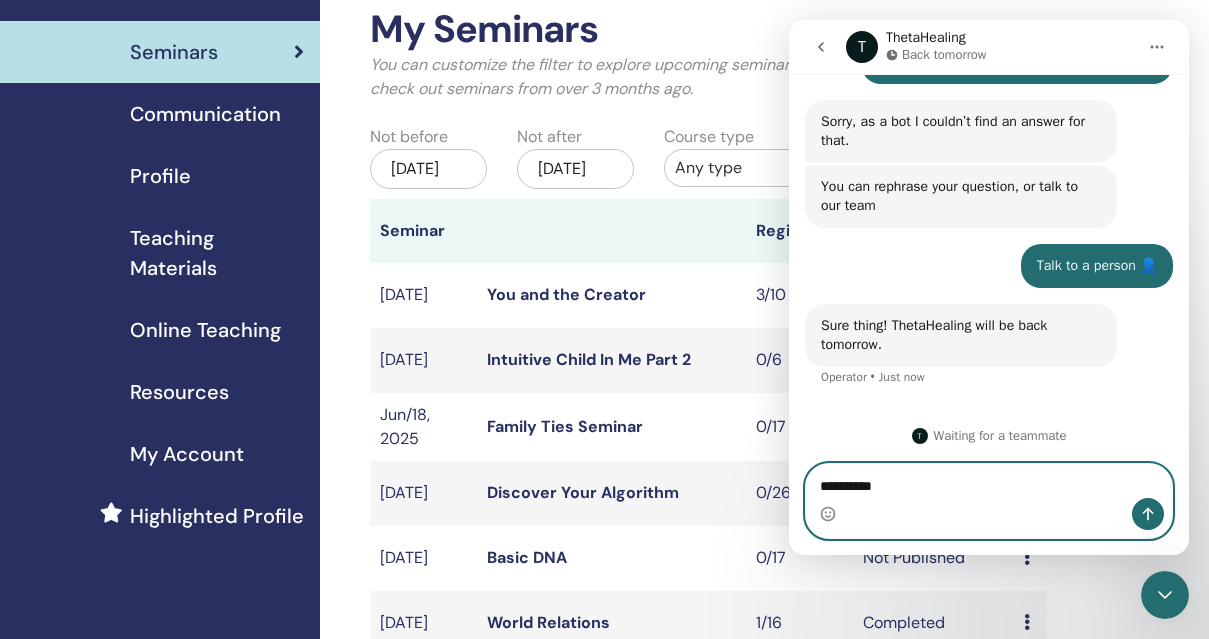 type on "**********" 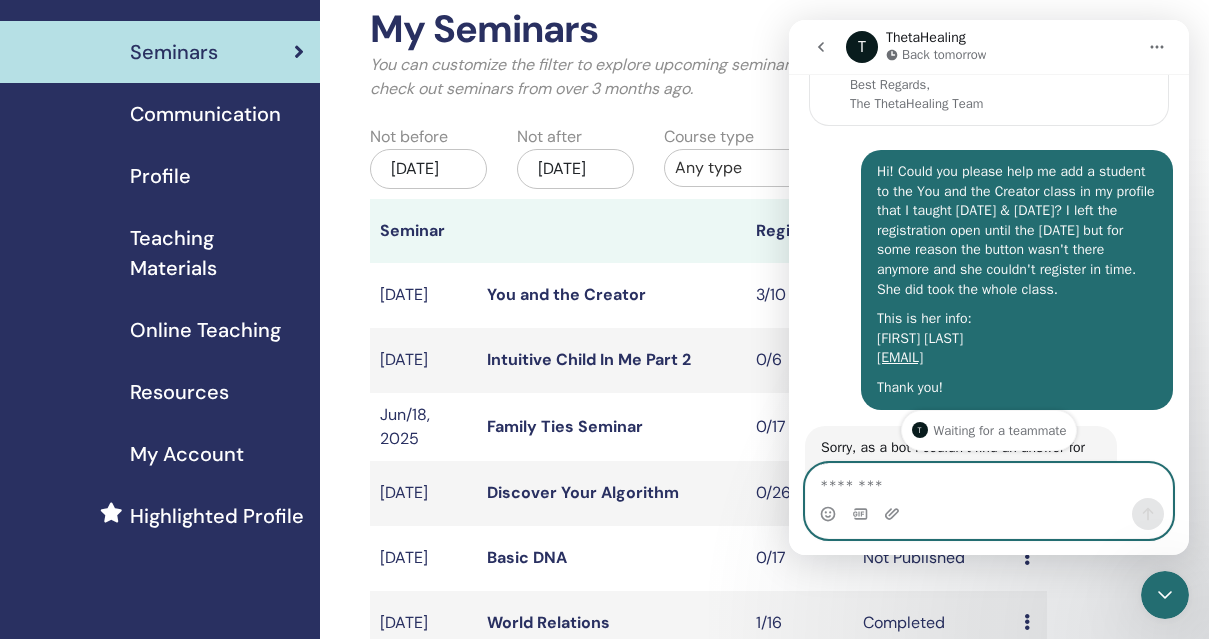 scroll, scrollTop: 262, scrollLeft: 0, axis: vertical 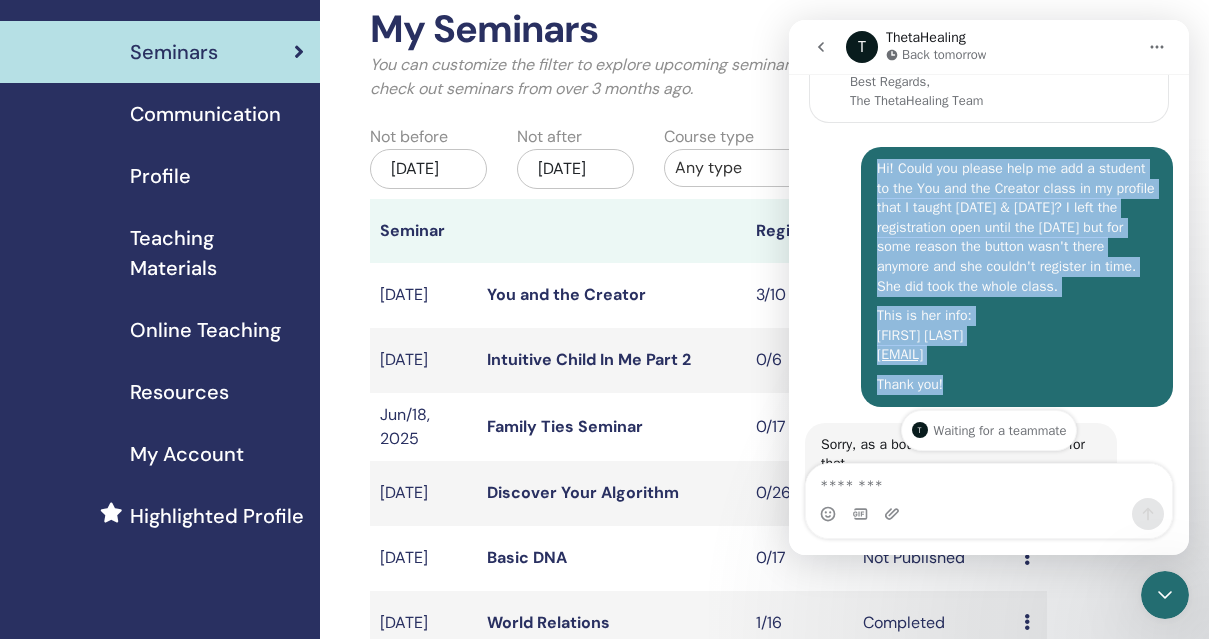 drag, startPoint x: 953, startPoint y: 387, endPoint x: 870, endPoint y: 174, distance: 228.60008 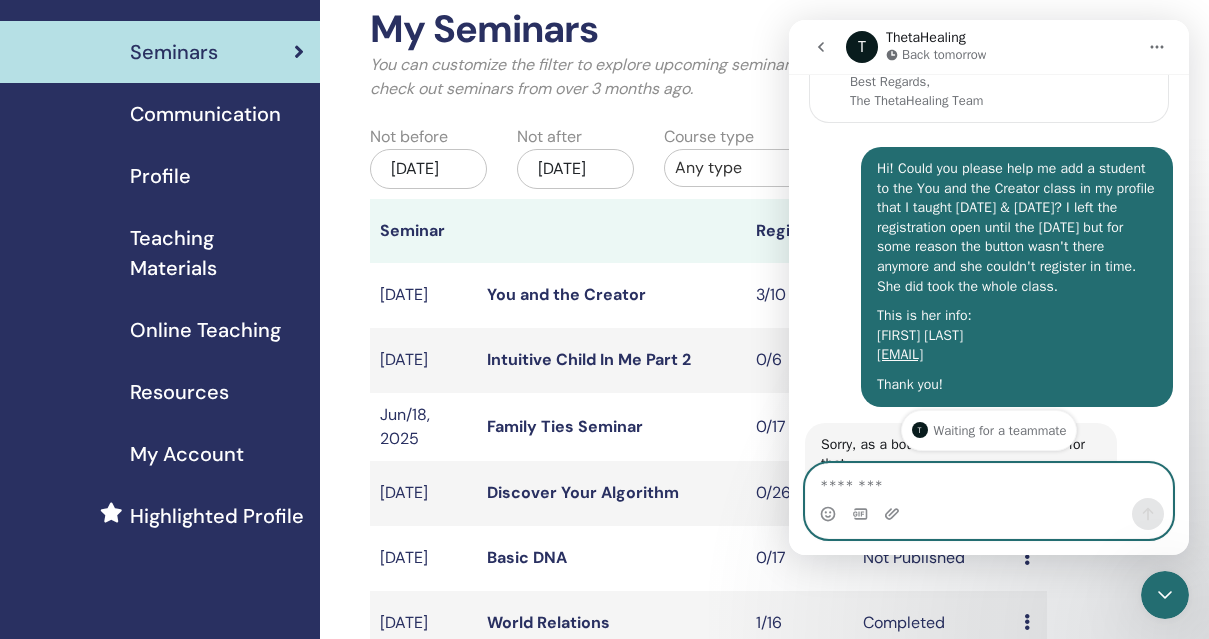 click at bounding box center [989, 481] 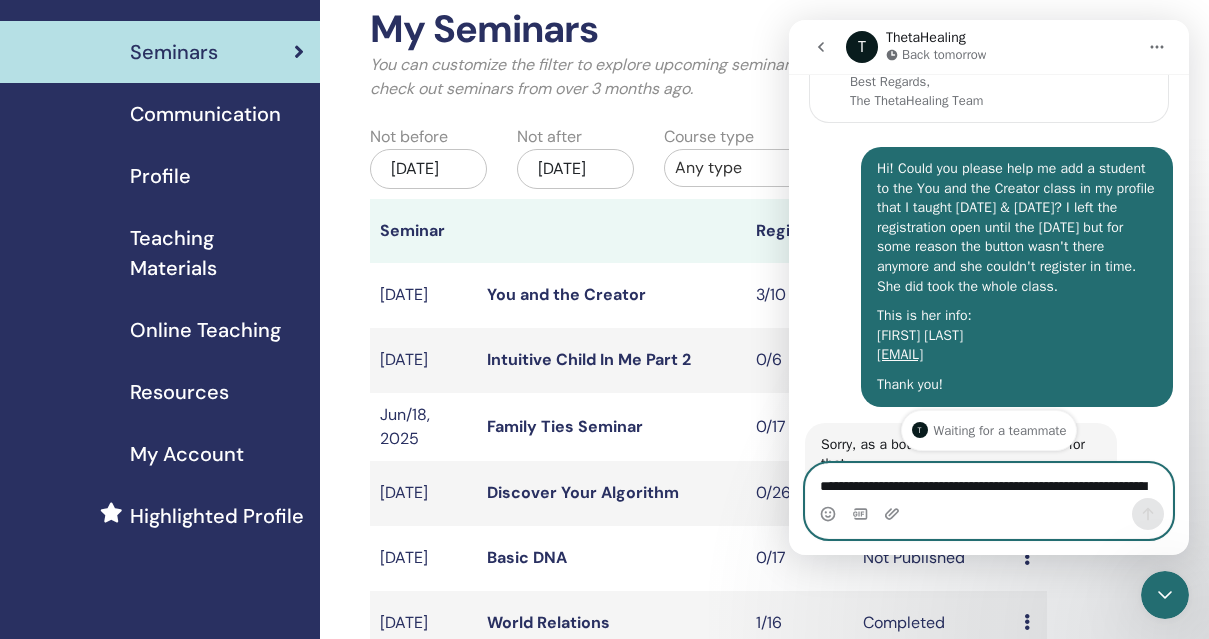 scroll, scrollTop: 52, scrollLeft: 0, axis: vertical 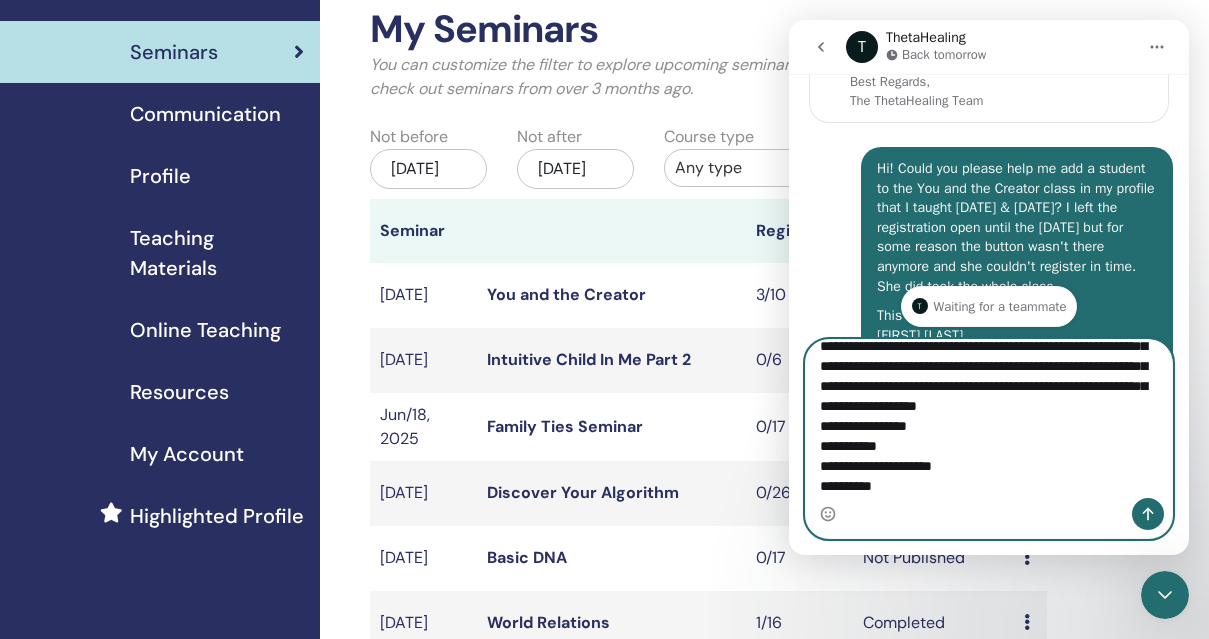 click on "**********" at bounding box center [989, 419] 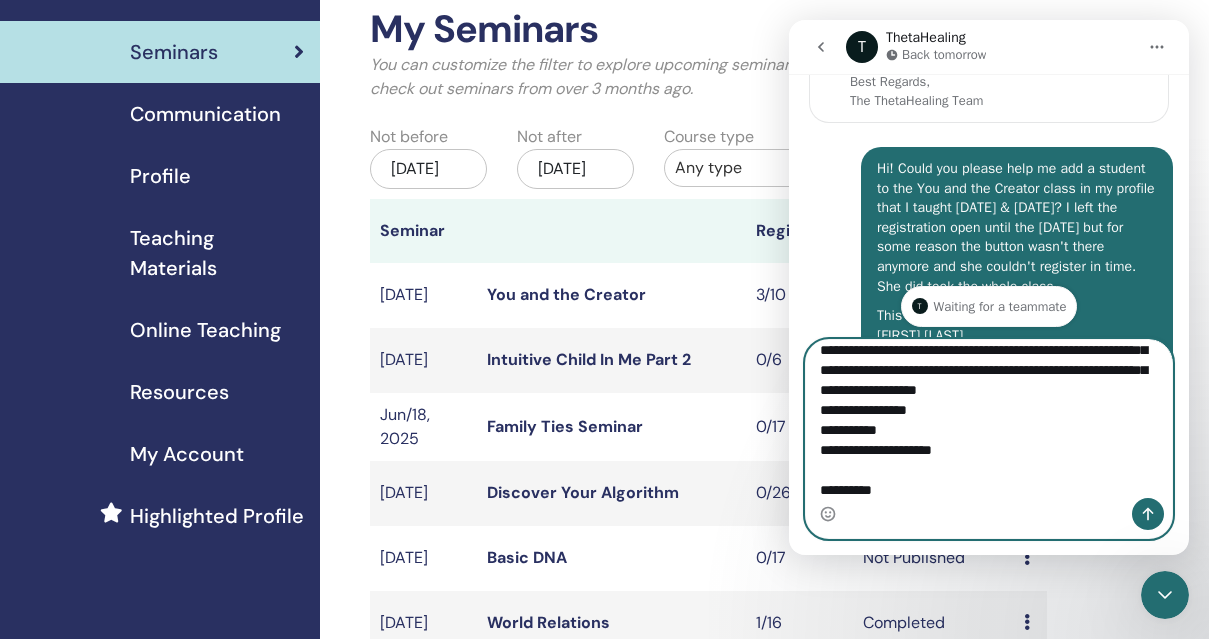 scroll, scrollTop: 76, scrollLeft: 0, axis: vertical 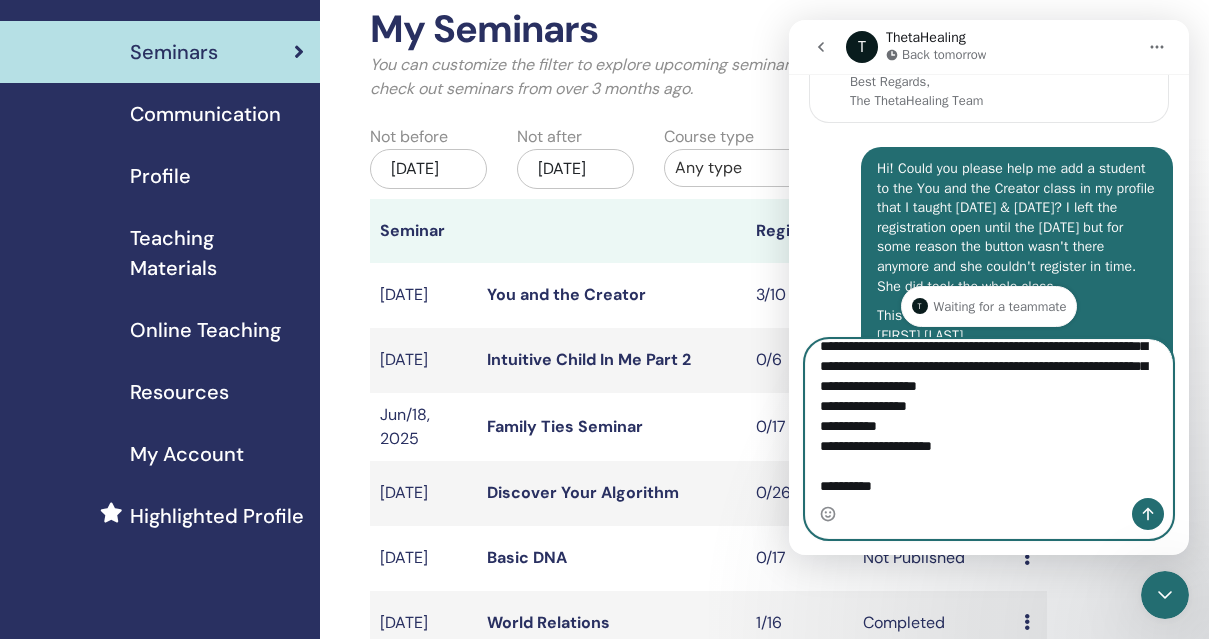 click on "**********" at bounding box center (989, 419) 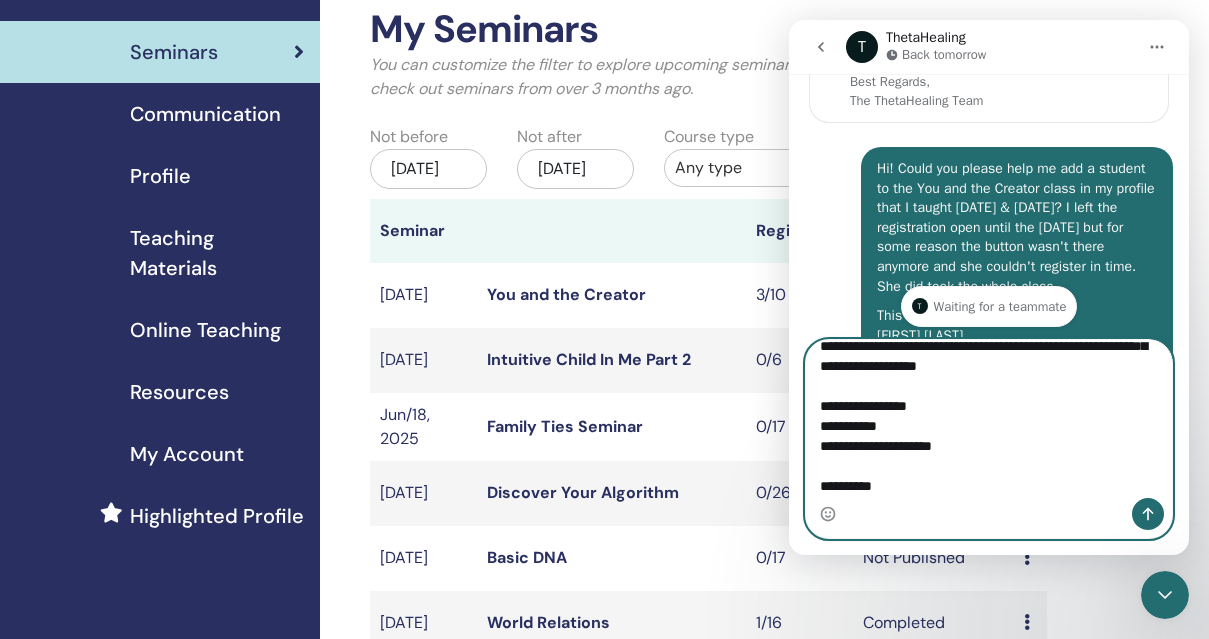 scroll, scrollTop: 96, scrollLeft: 0, axis: vertical 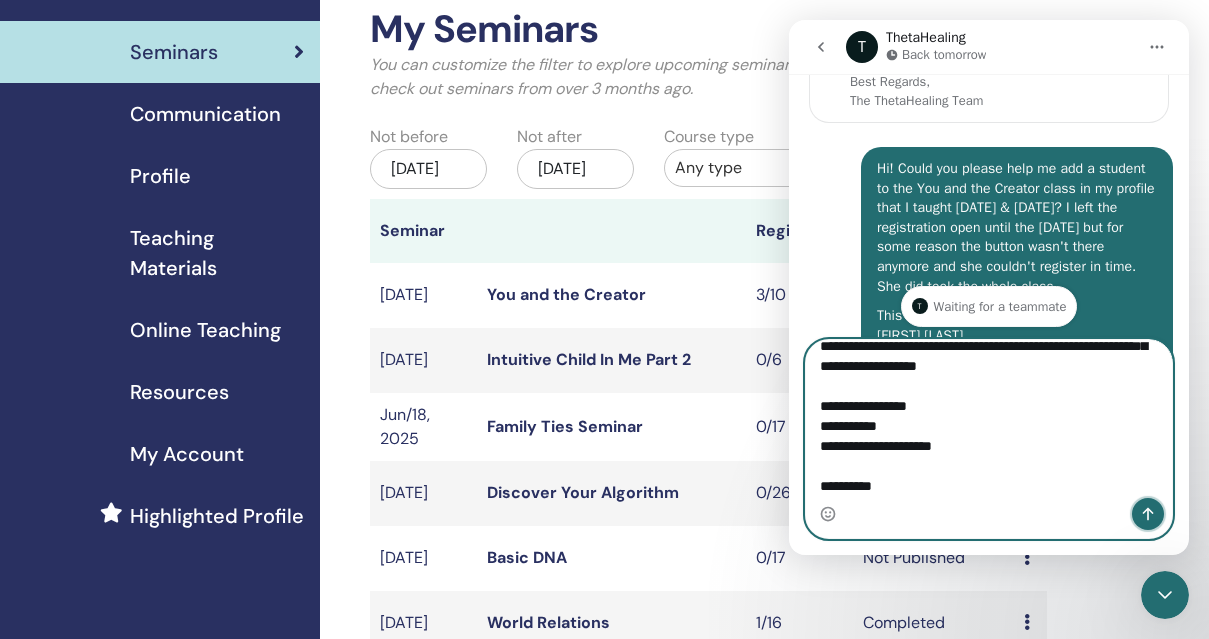 click 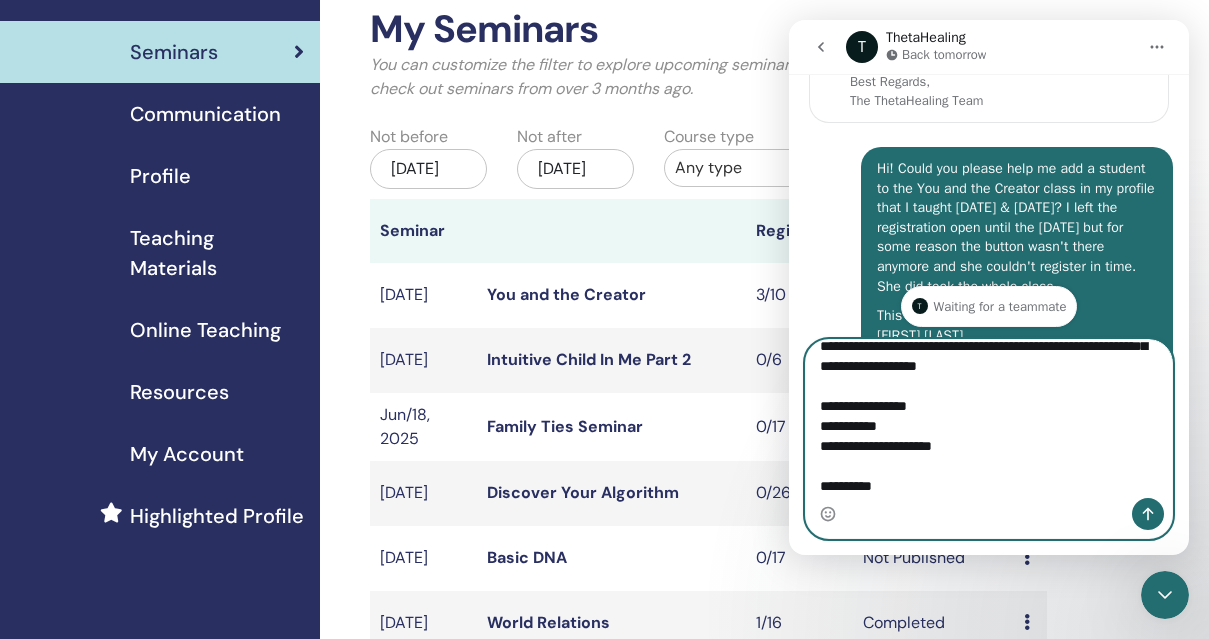 type 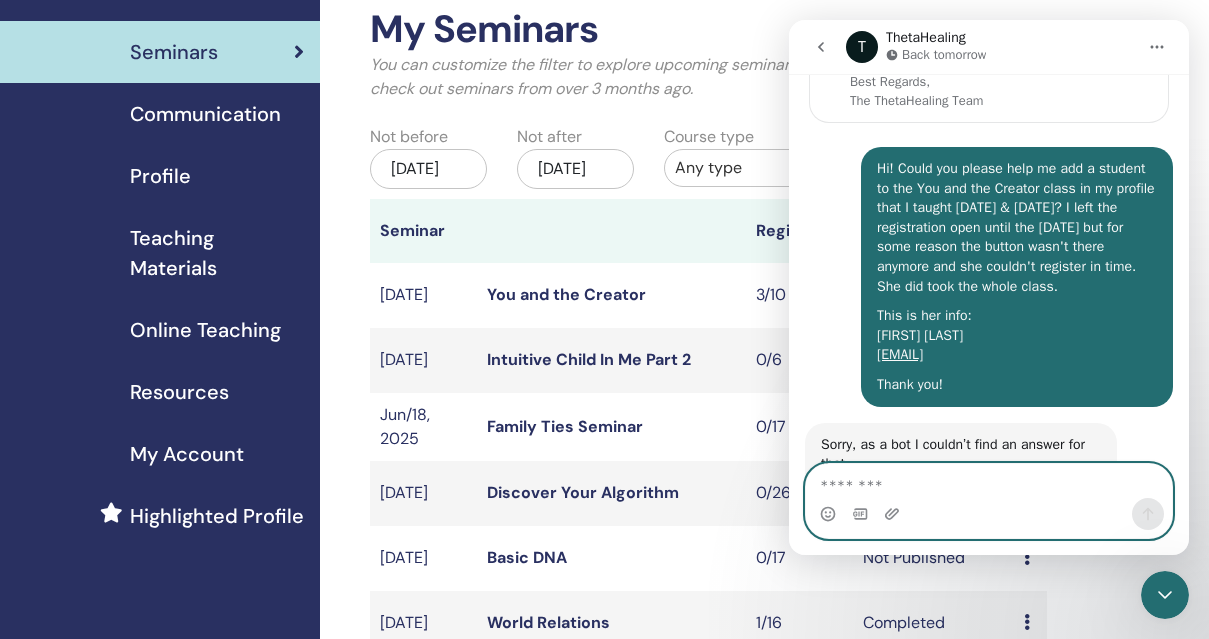 scroll, scrollTop: 0, scrollLeft: 0, axis: both 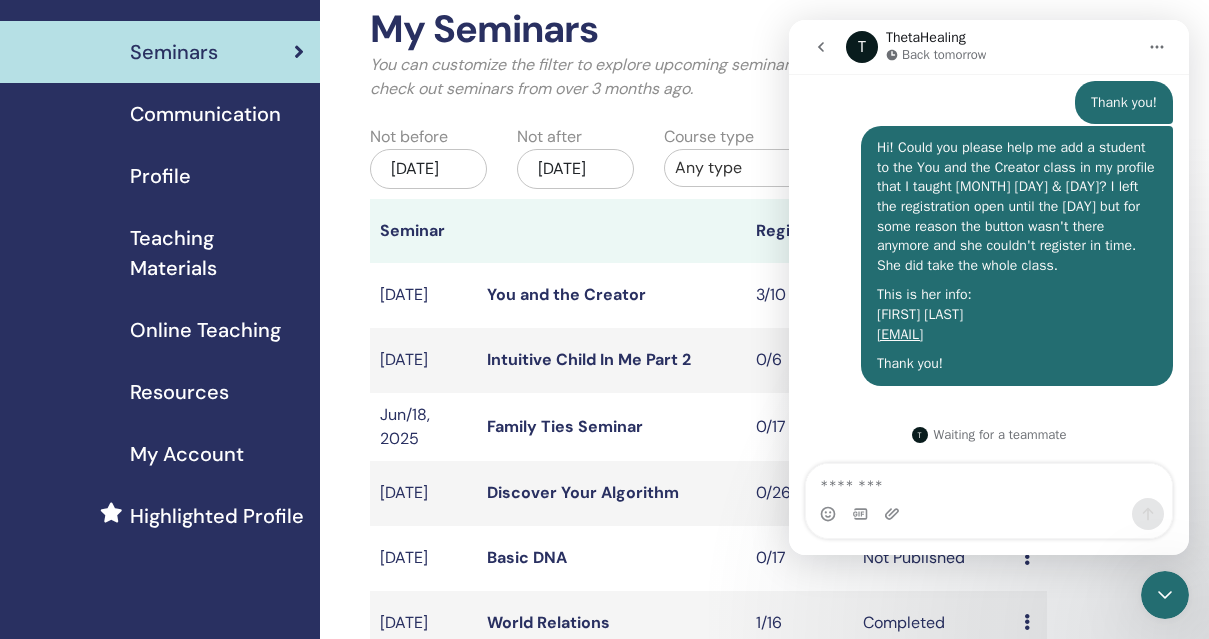 click 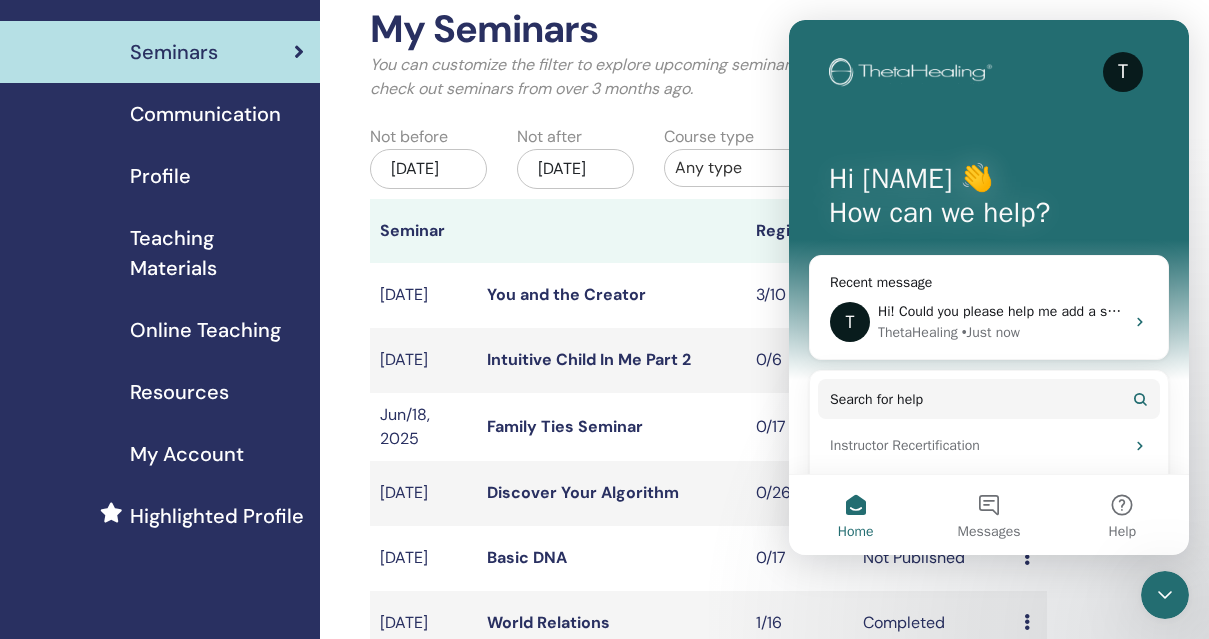 scroll, scrollTop: 0, scrollLeft: 0, axis: both 